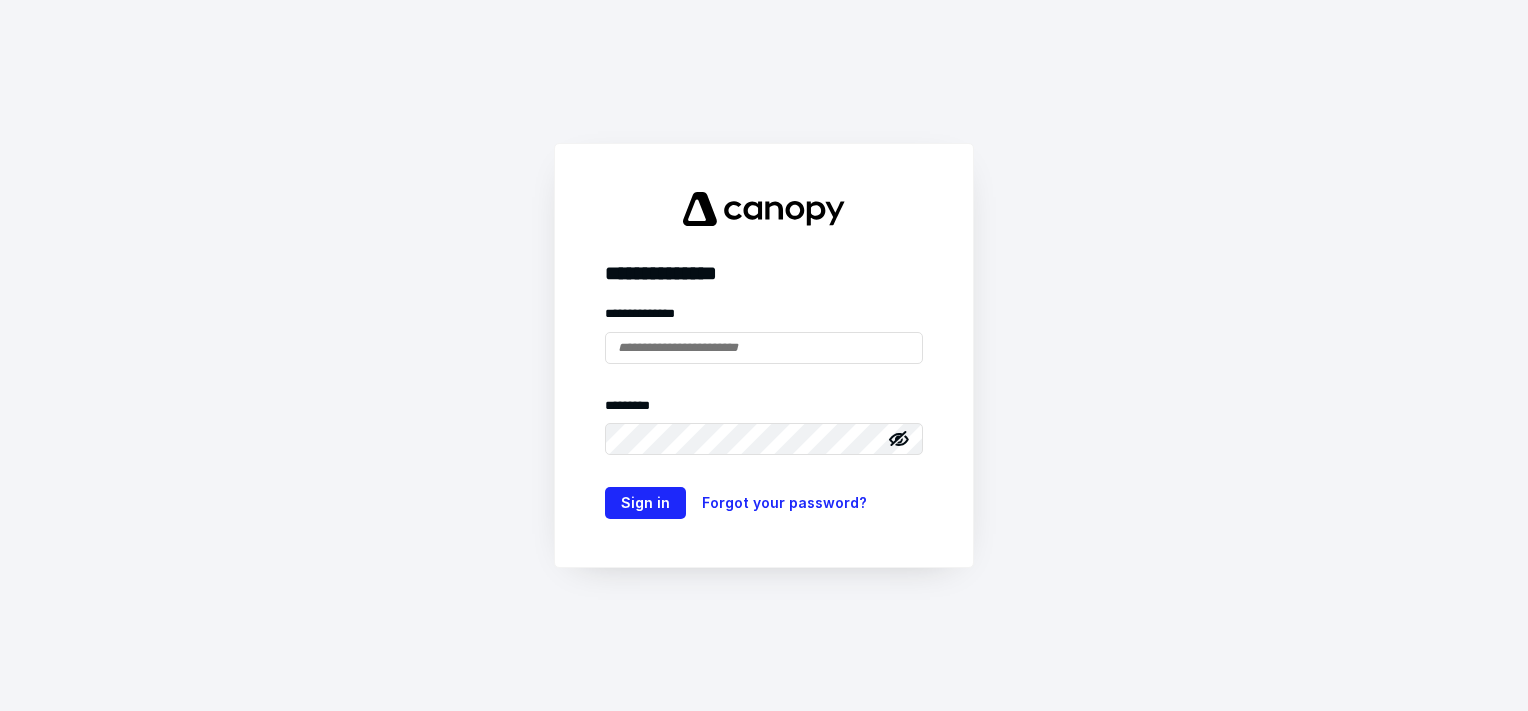scroll, scrollTop: 0, scrollLeft: 0, axis: both 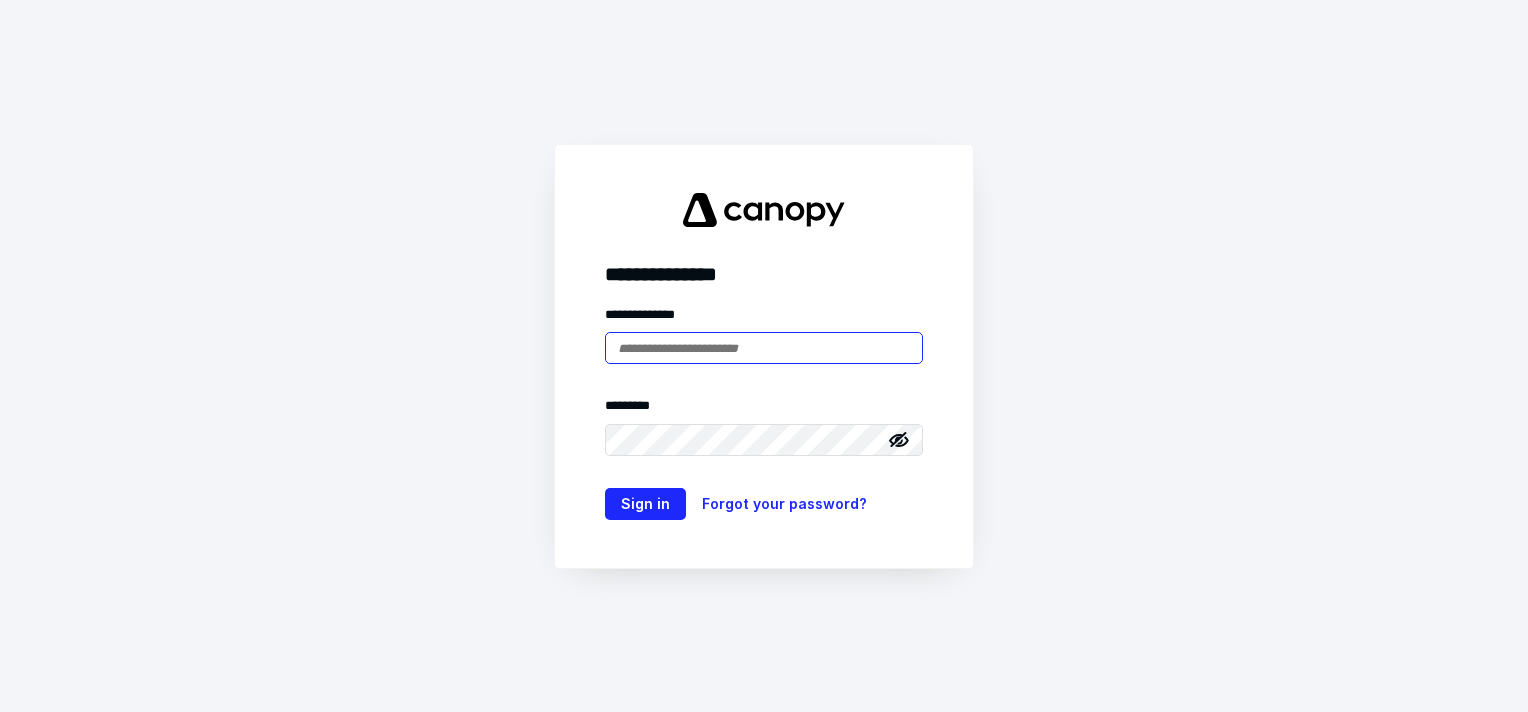 type on "**********" 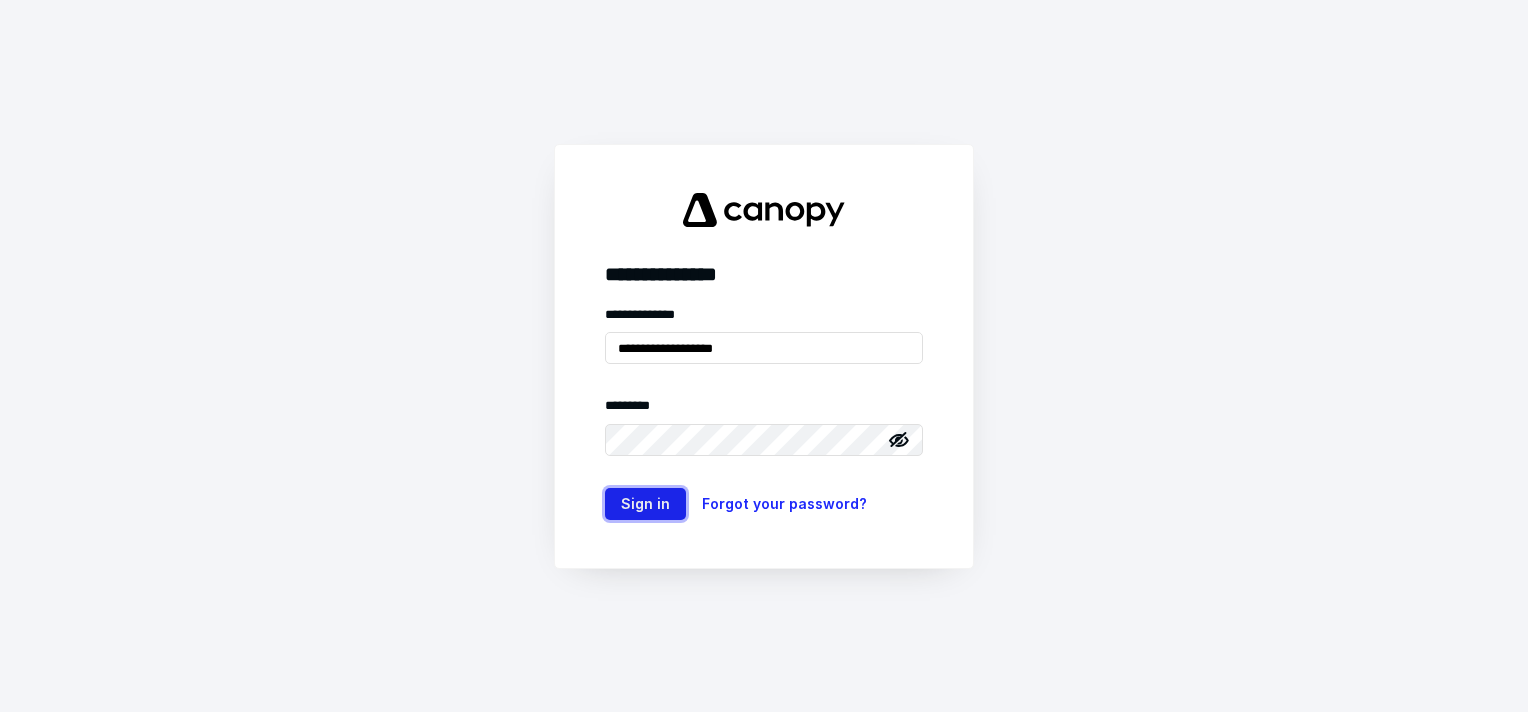 click on "Sign in" at bounding box center [645, 504] 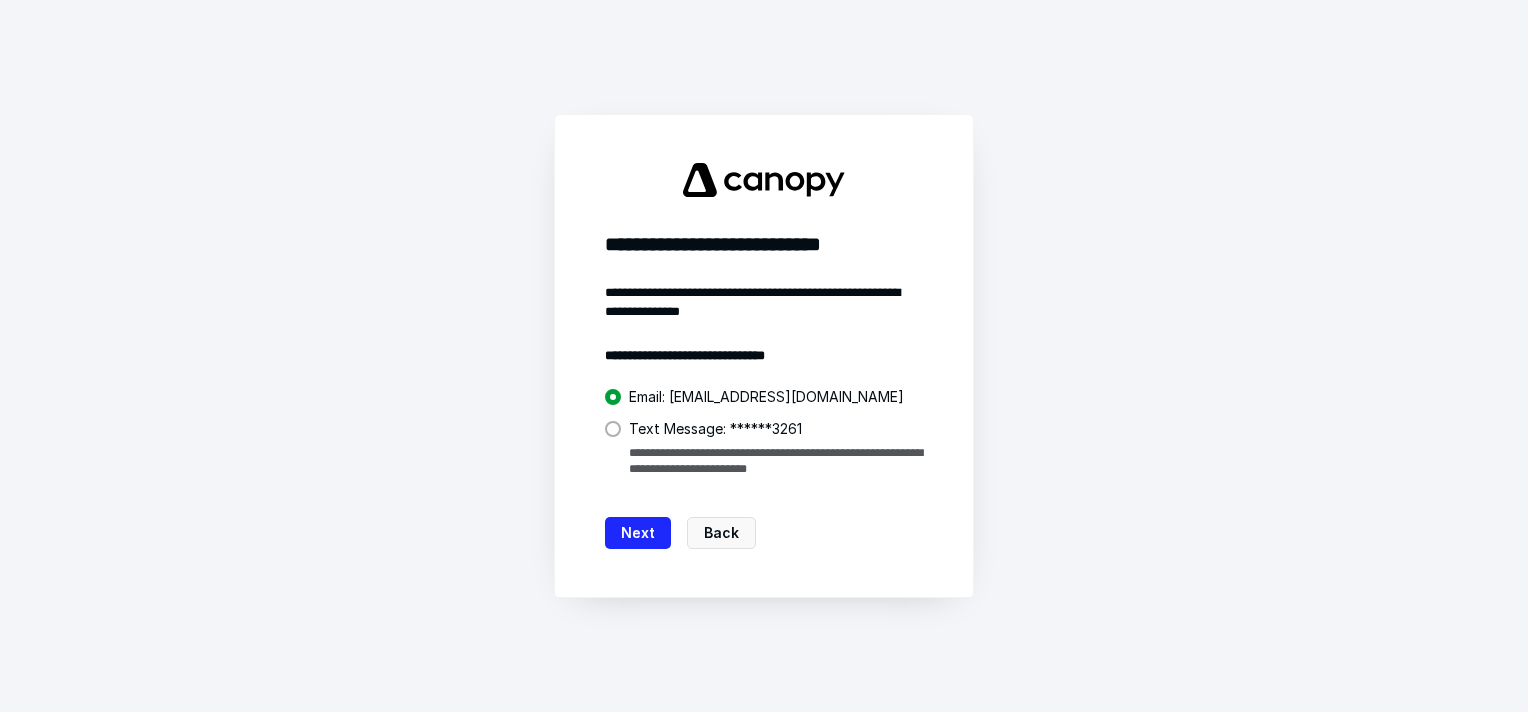 click at bounding box center [613, 429] 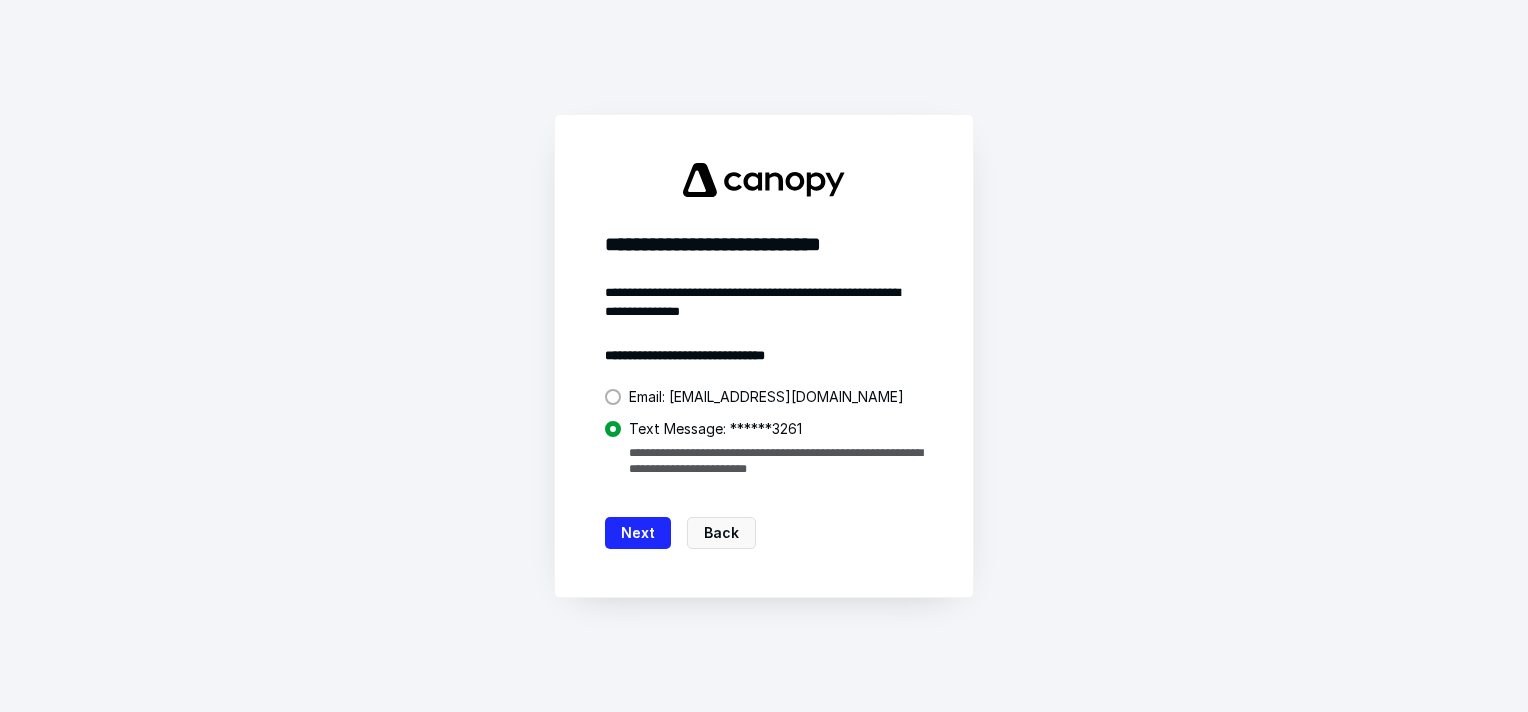 click on "Next" at bounding box center [638, 533] 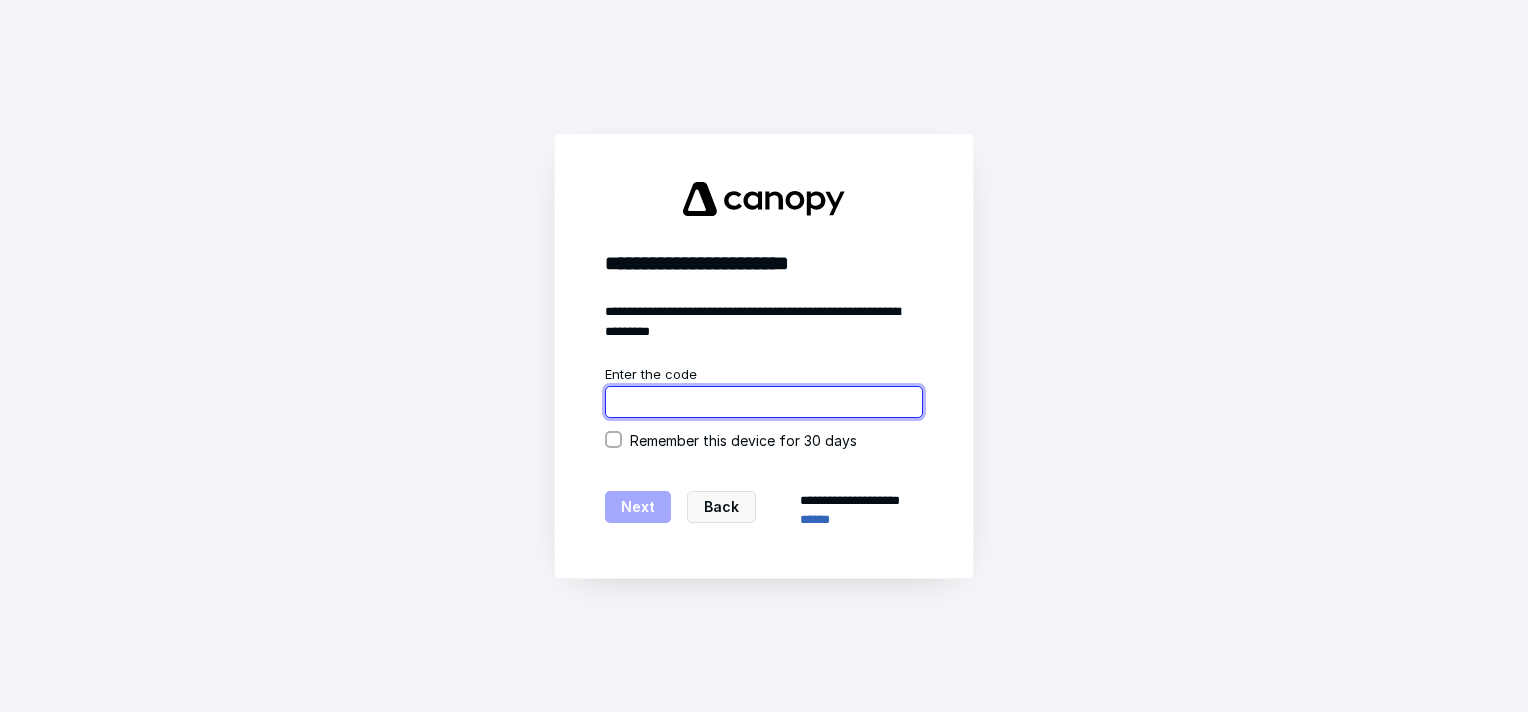 click at bounding box center [764, 402] 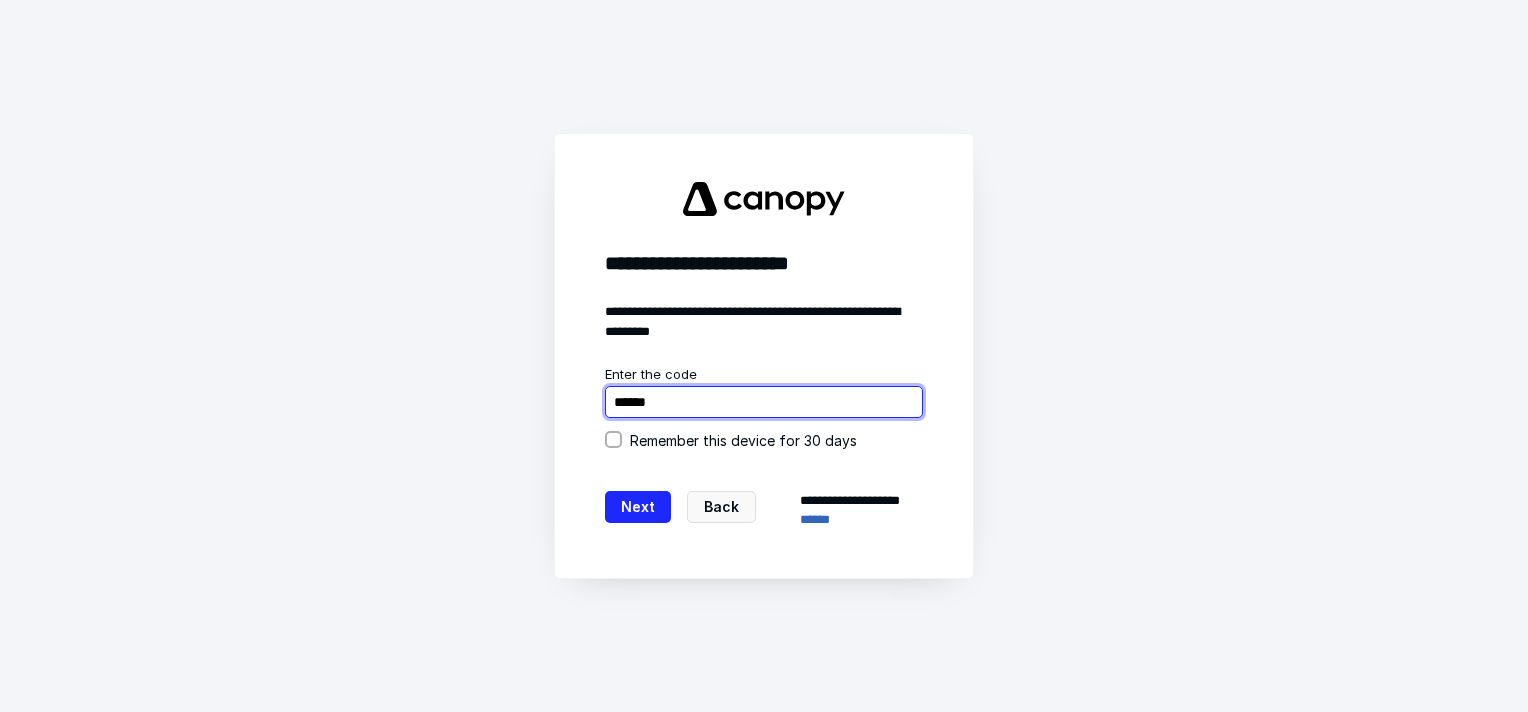 type on "******" 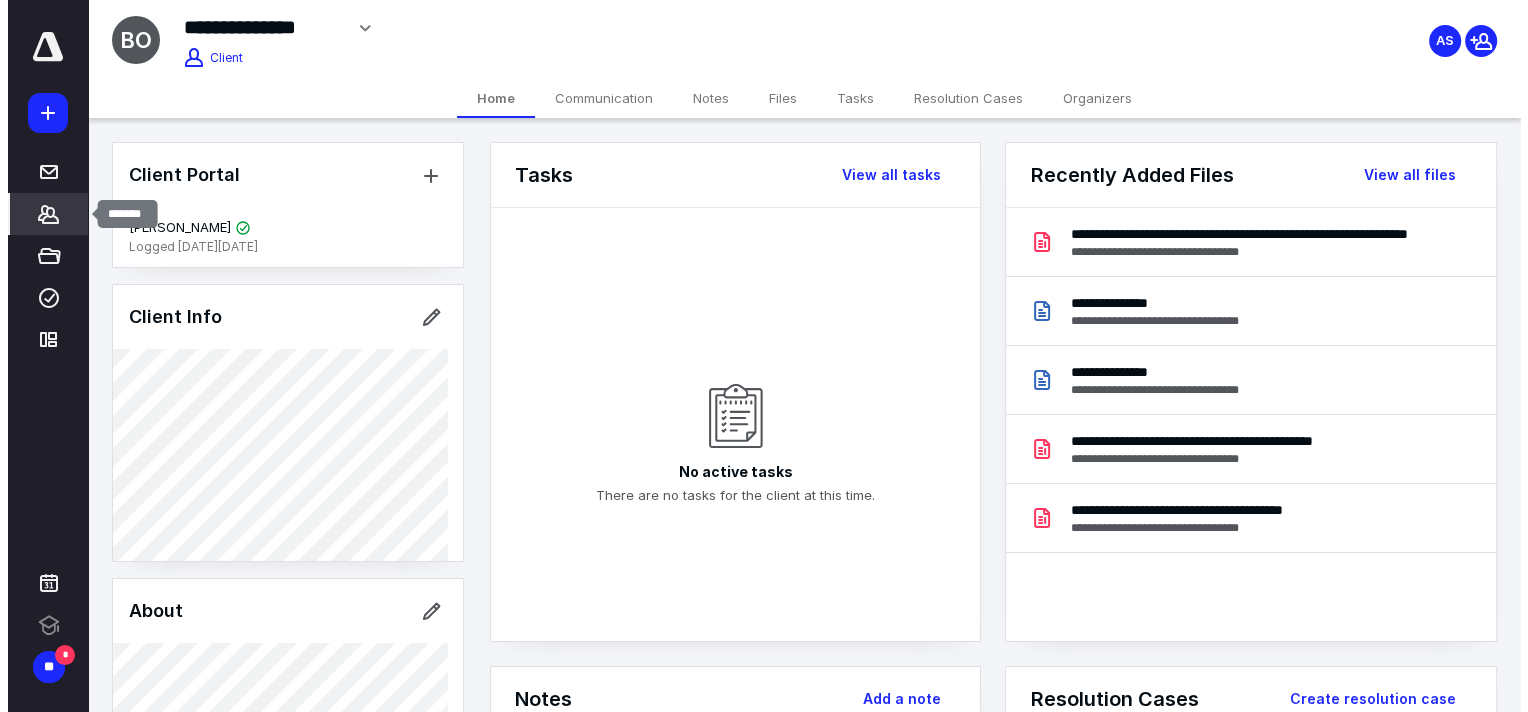 scroll, scrollTop: 0, scrollLeft: 0, axis: both 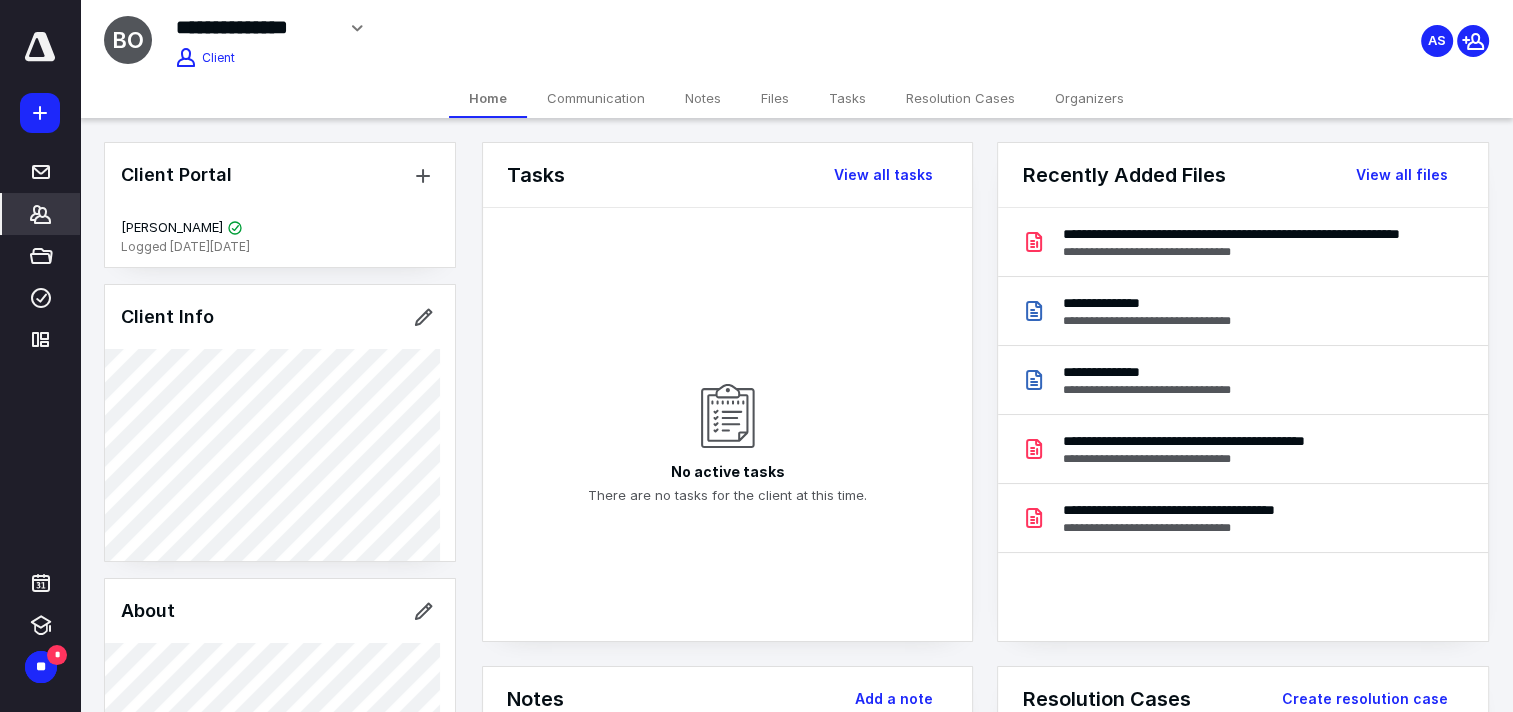 click on "Files" at bounding box center (775, 98) 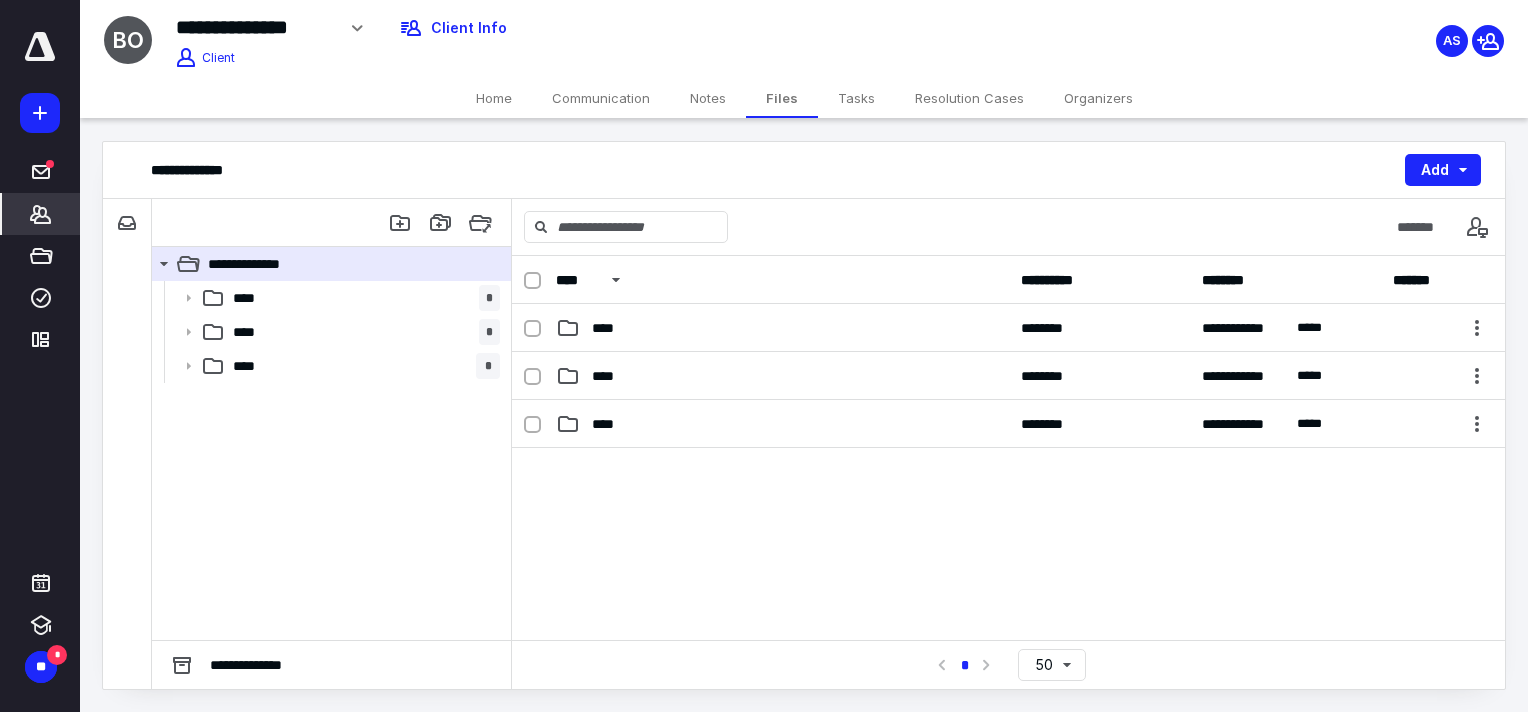 click 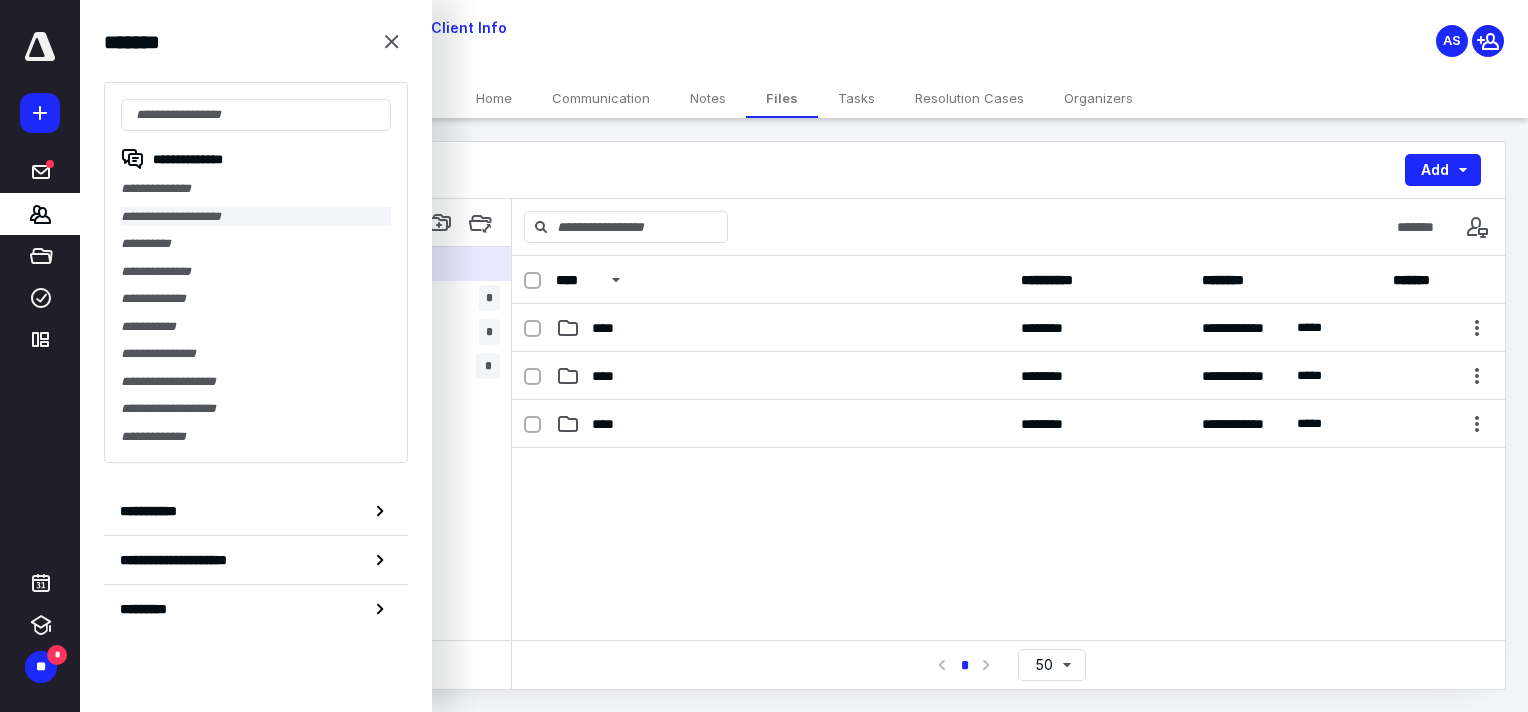 click on "**********" at bounding box center (256, 217) 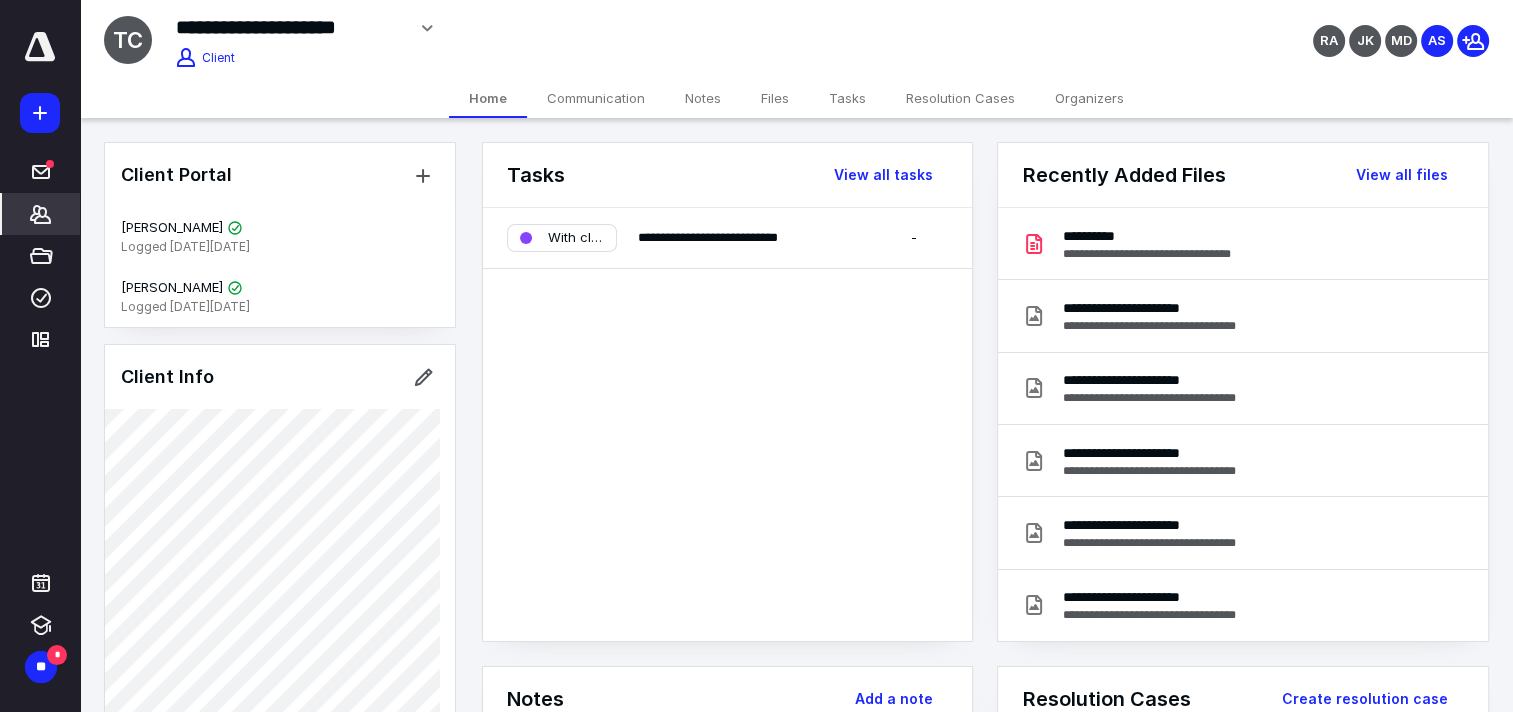 click on "Files" at bounding box center [775, 98] 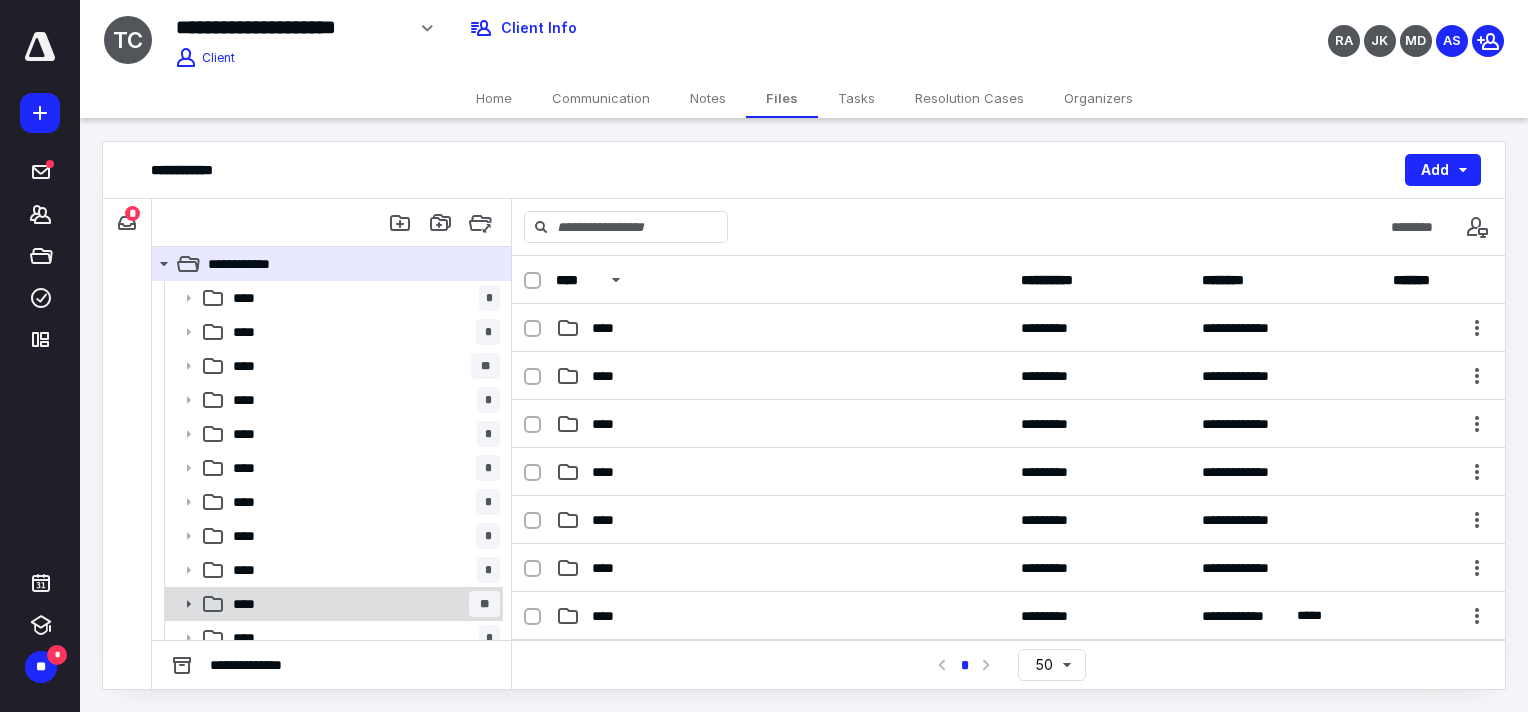 click on "**** **" at bounding box center [332, 604] 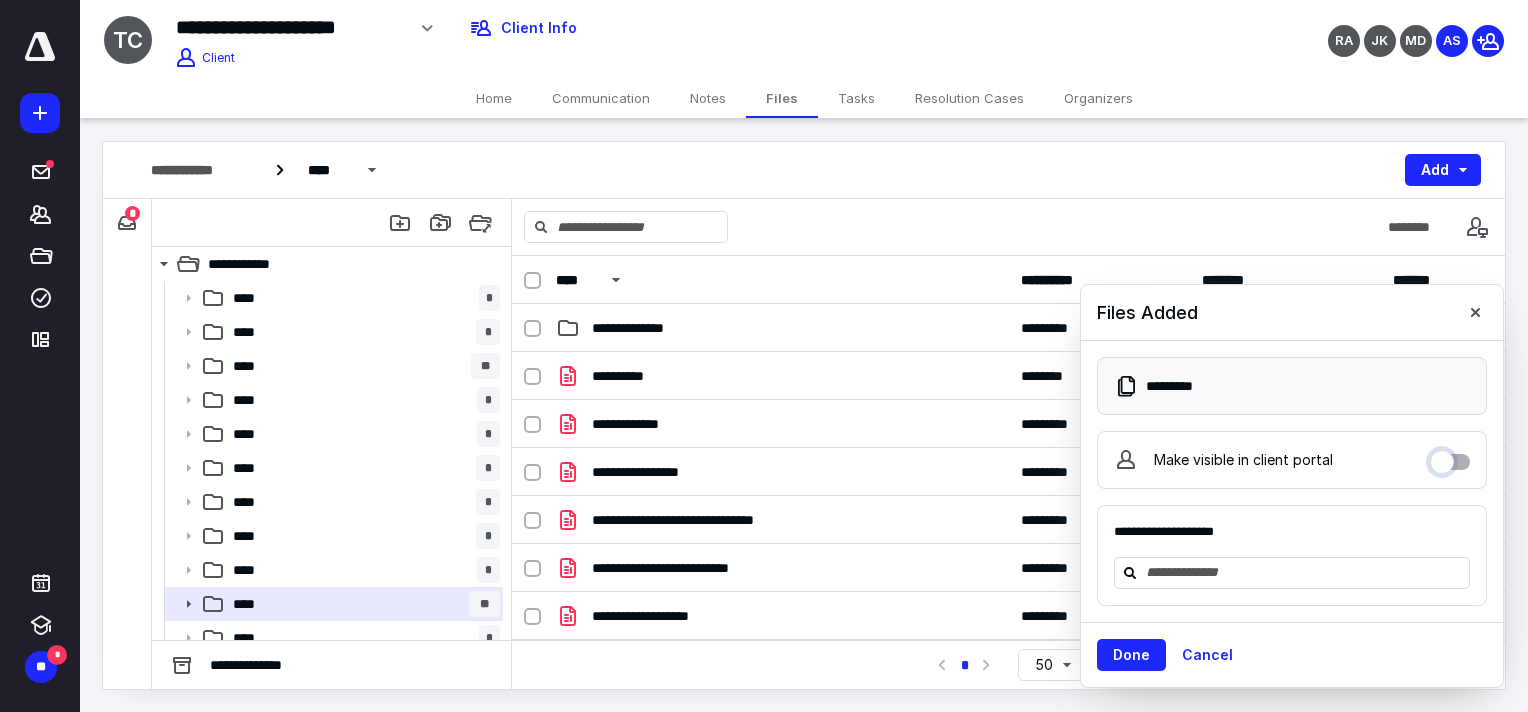 click on "Make visible in client portal" at bounding box center [1450, 457] 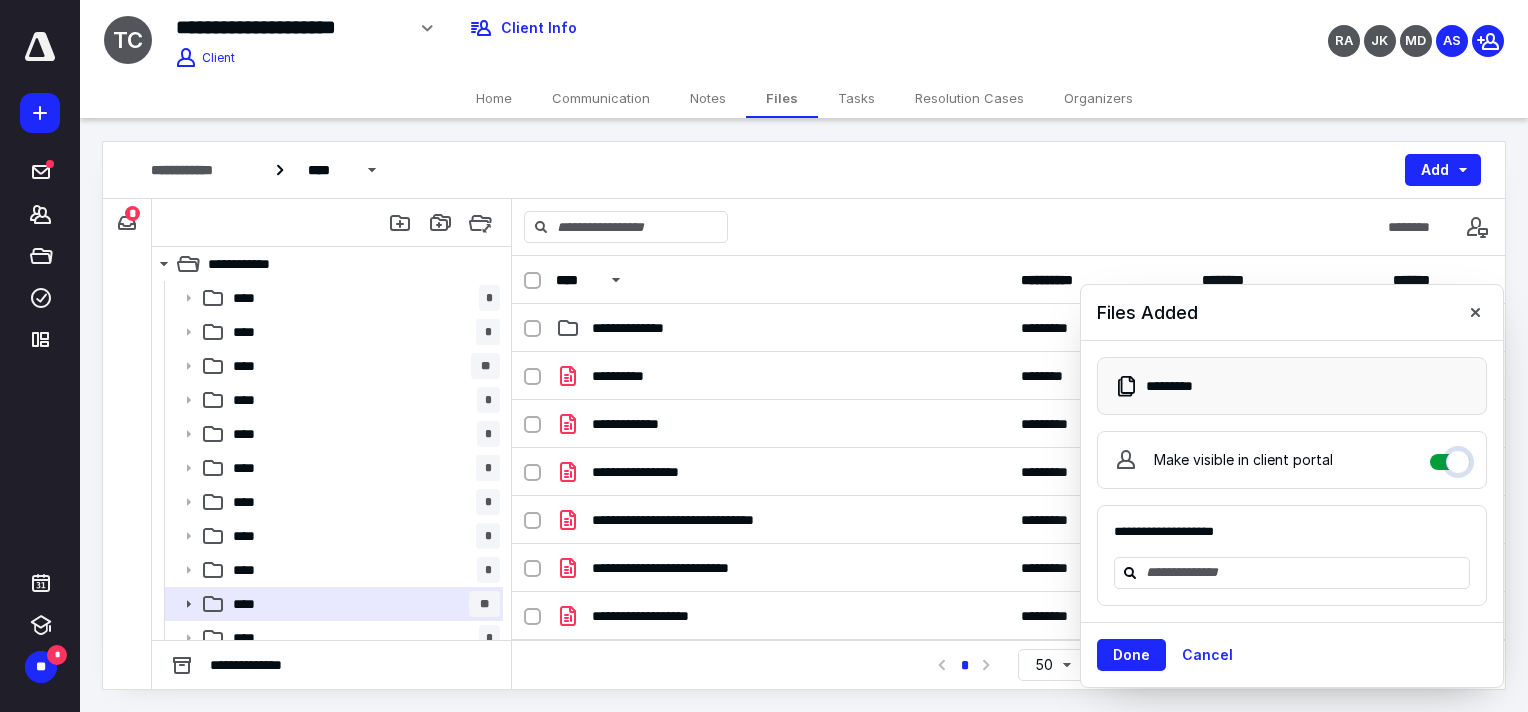 checkbox on "****" 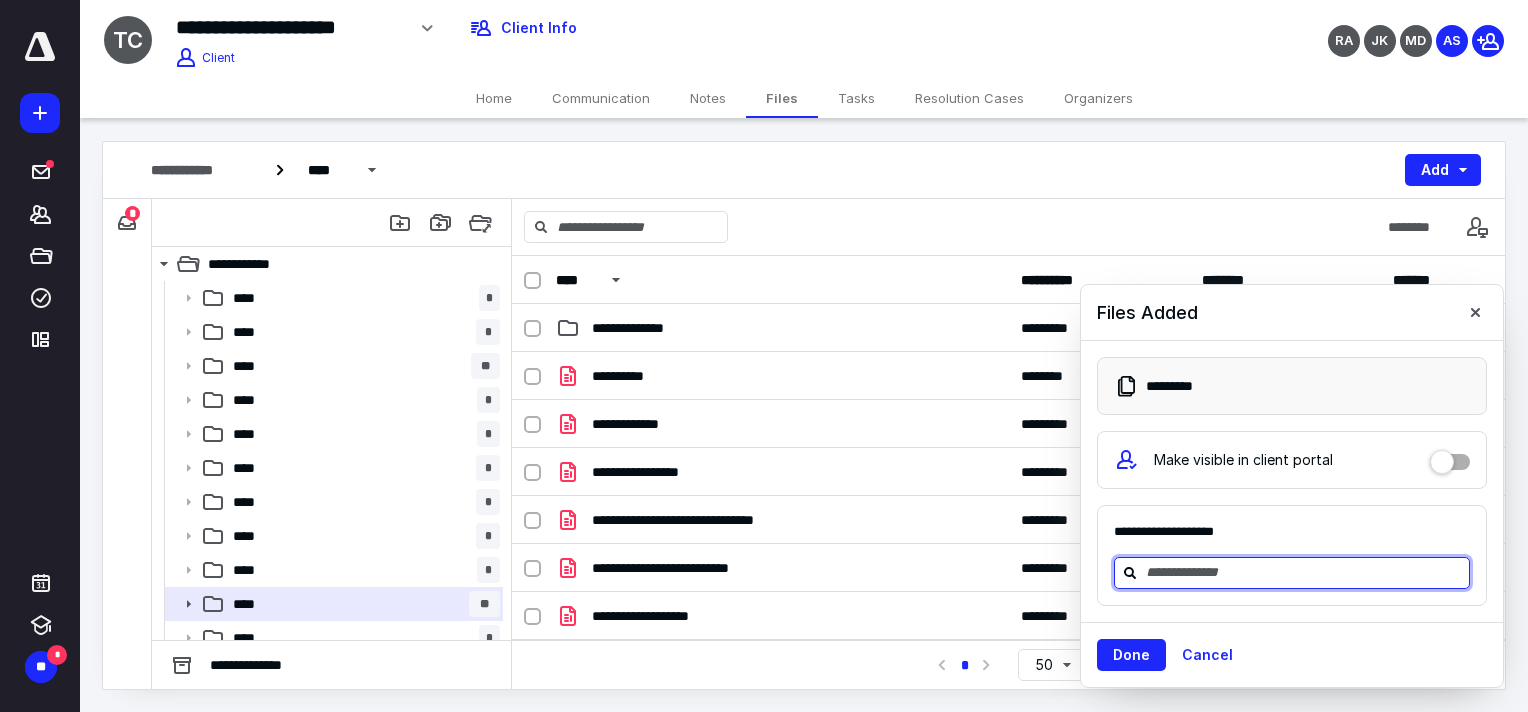 click at bounding box center [1304, 572] 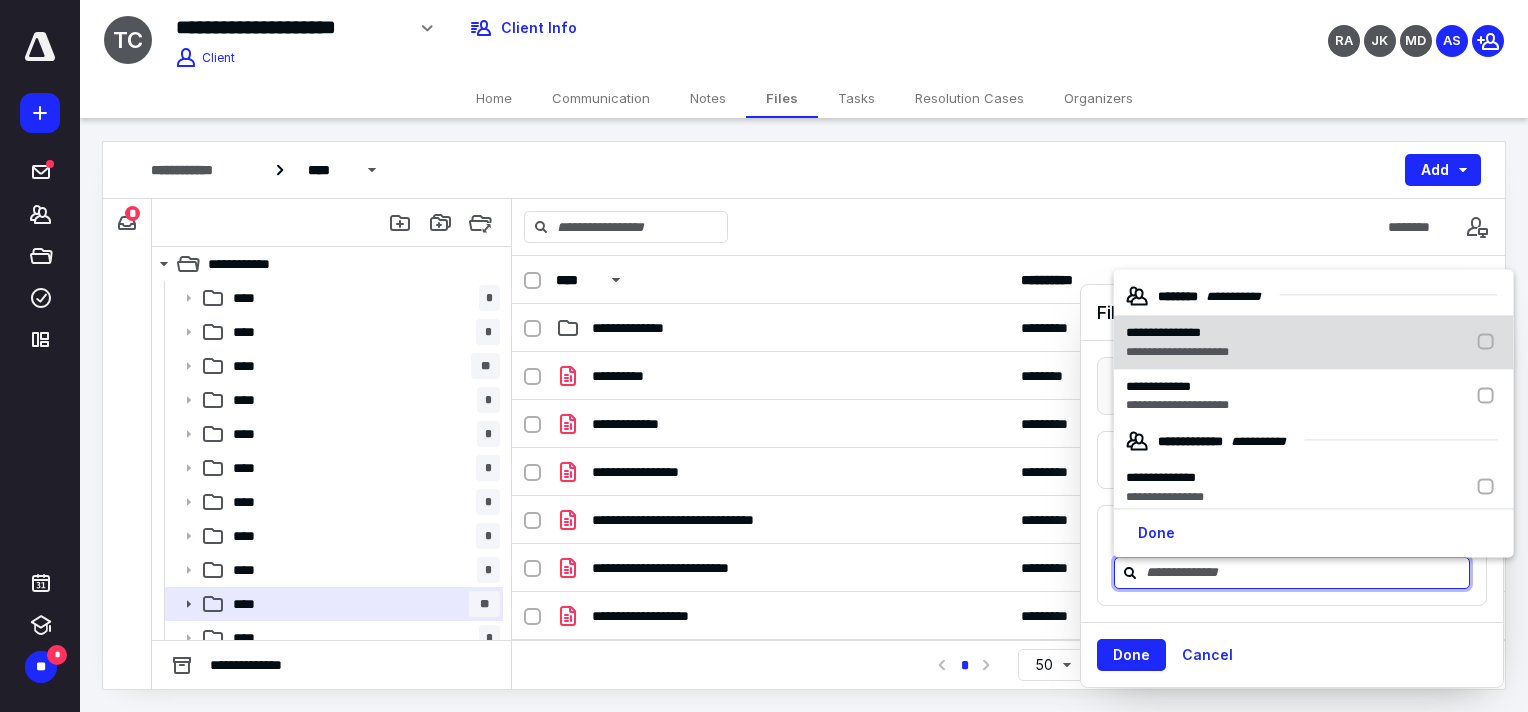 click at bounding box center (1490, 342) 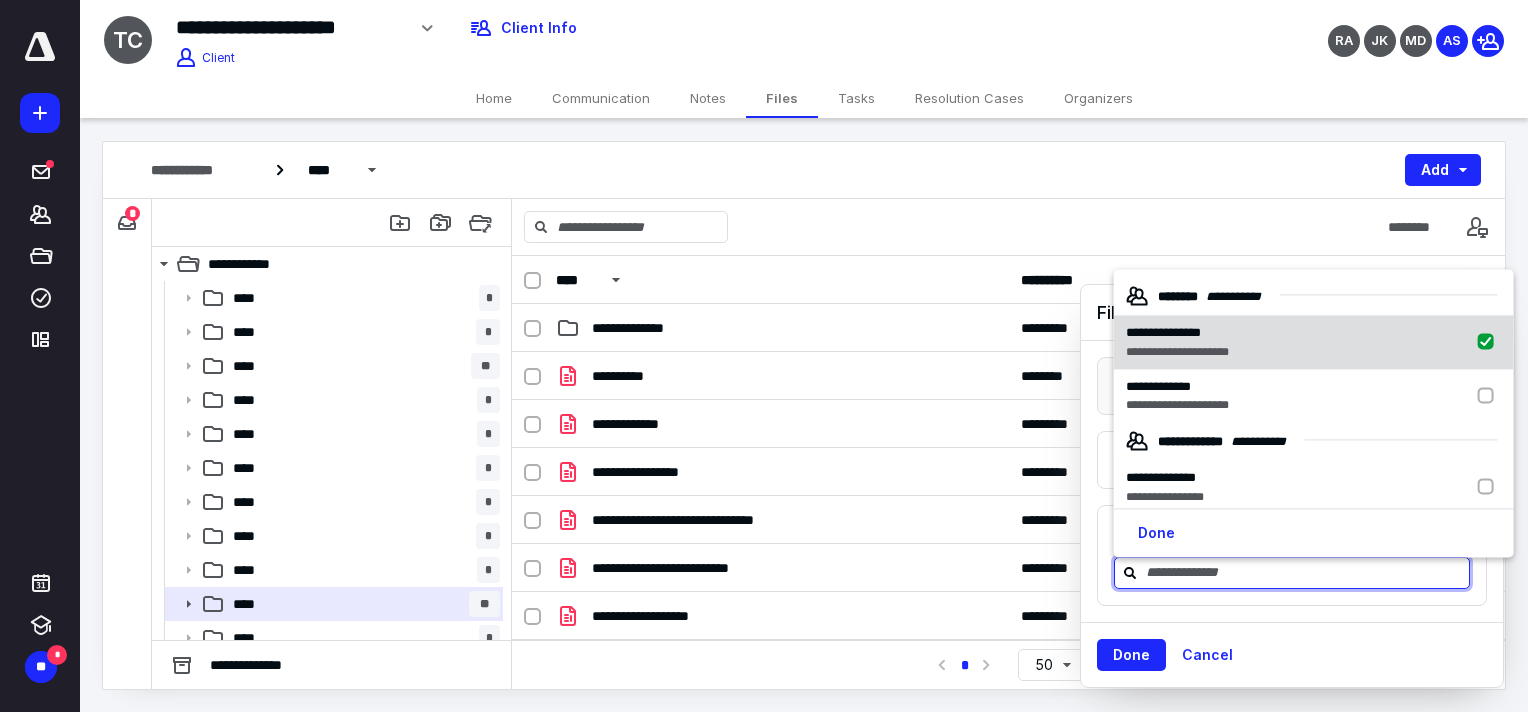 checkbox on "true" 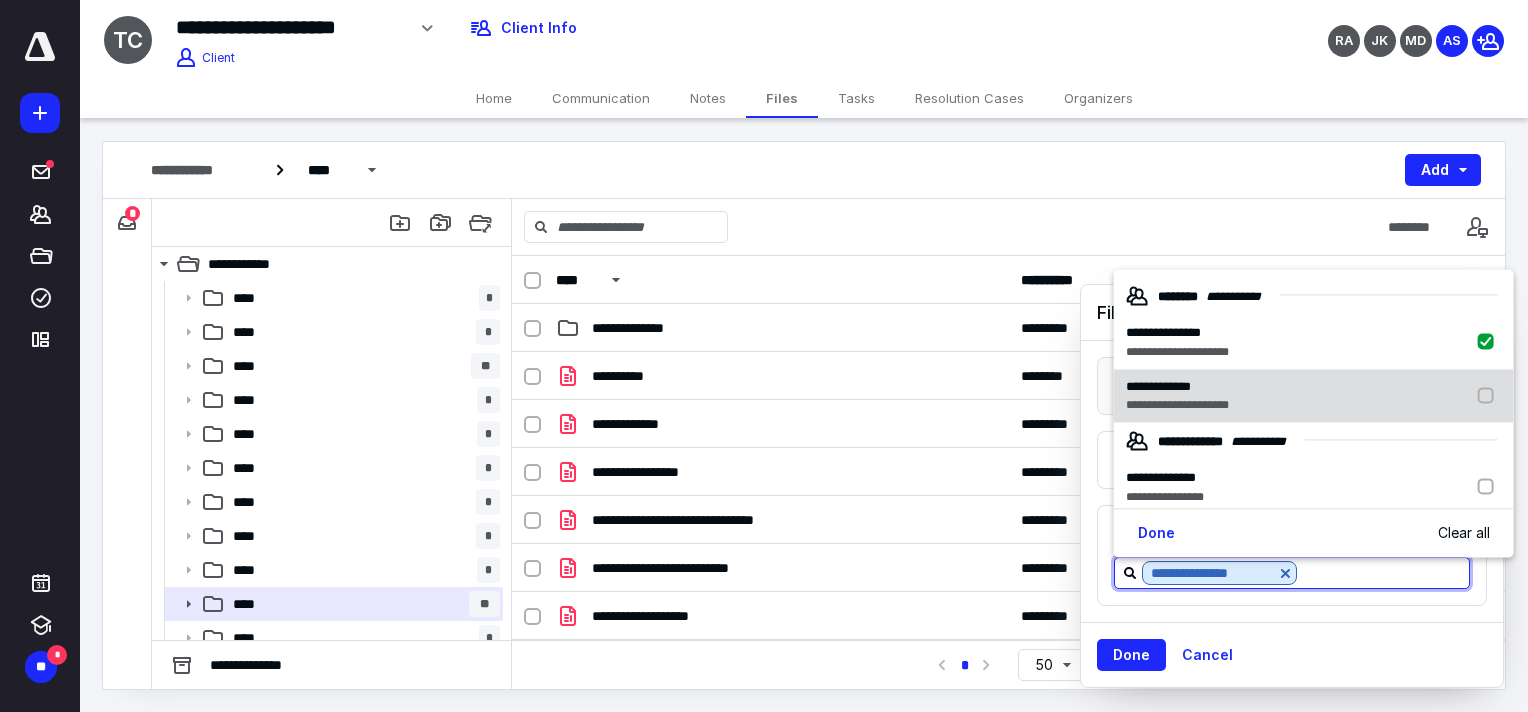 click at bounding box center [1490, 396] 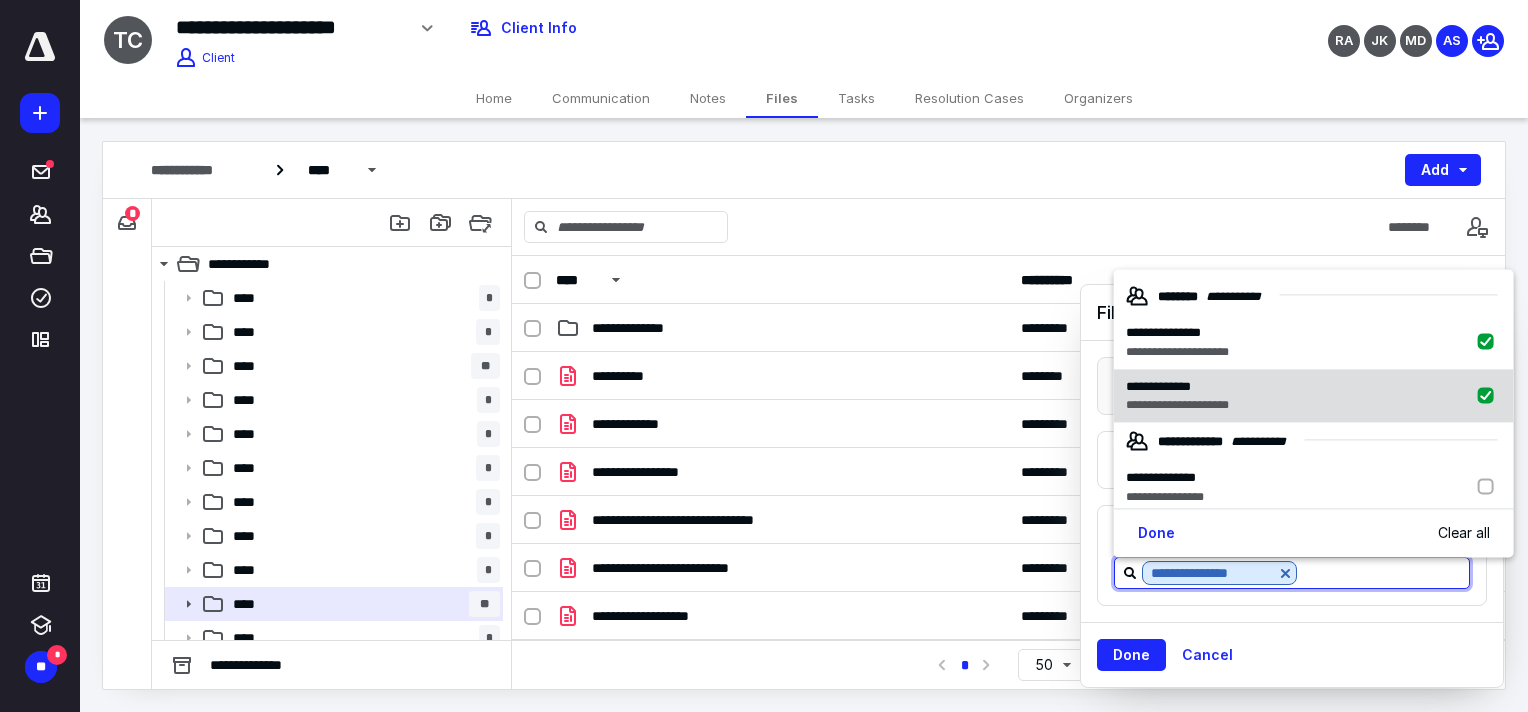 checkbox on "true" 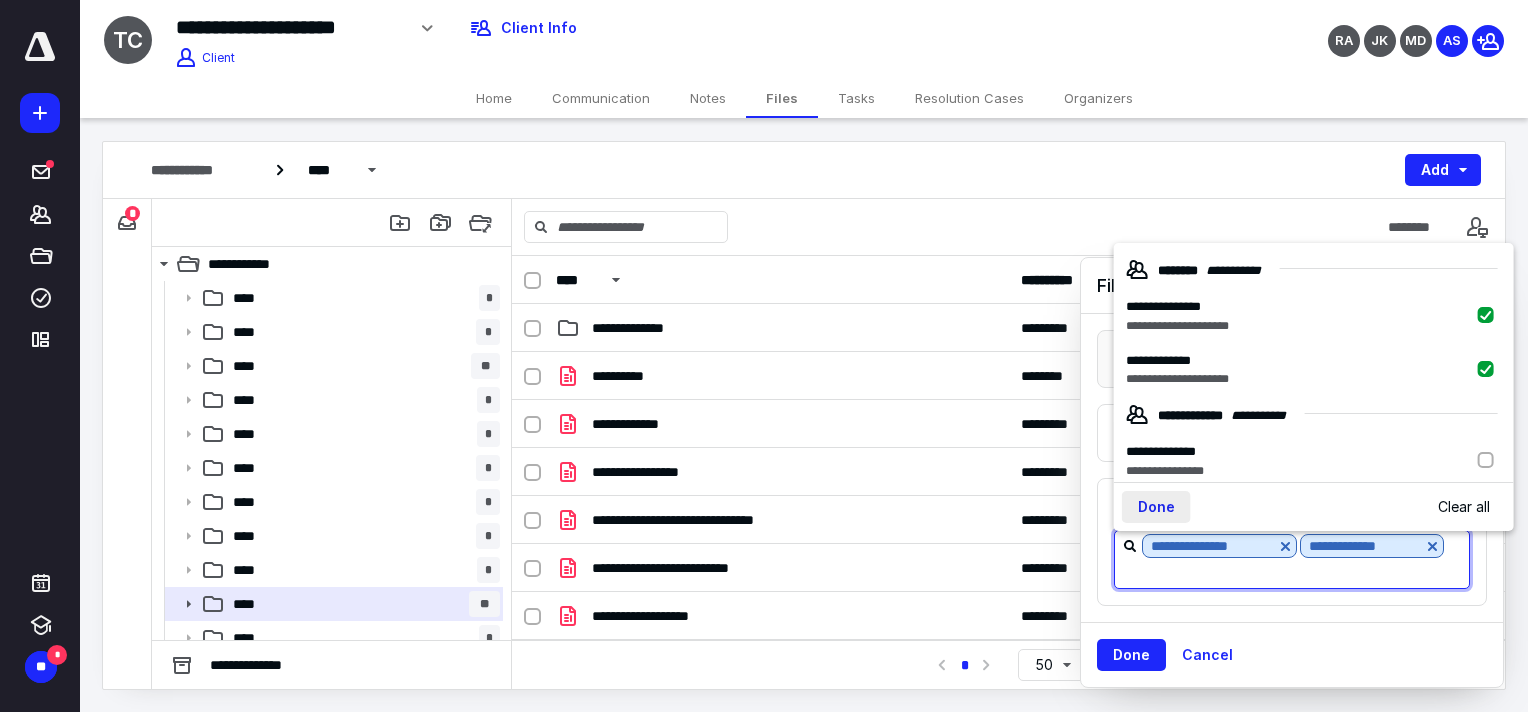 click on "Done" at bounding box center [1156, 507] 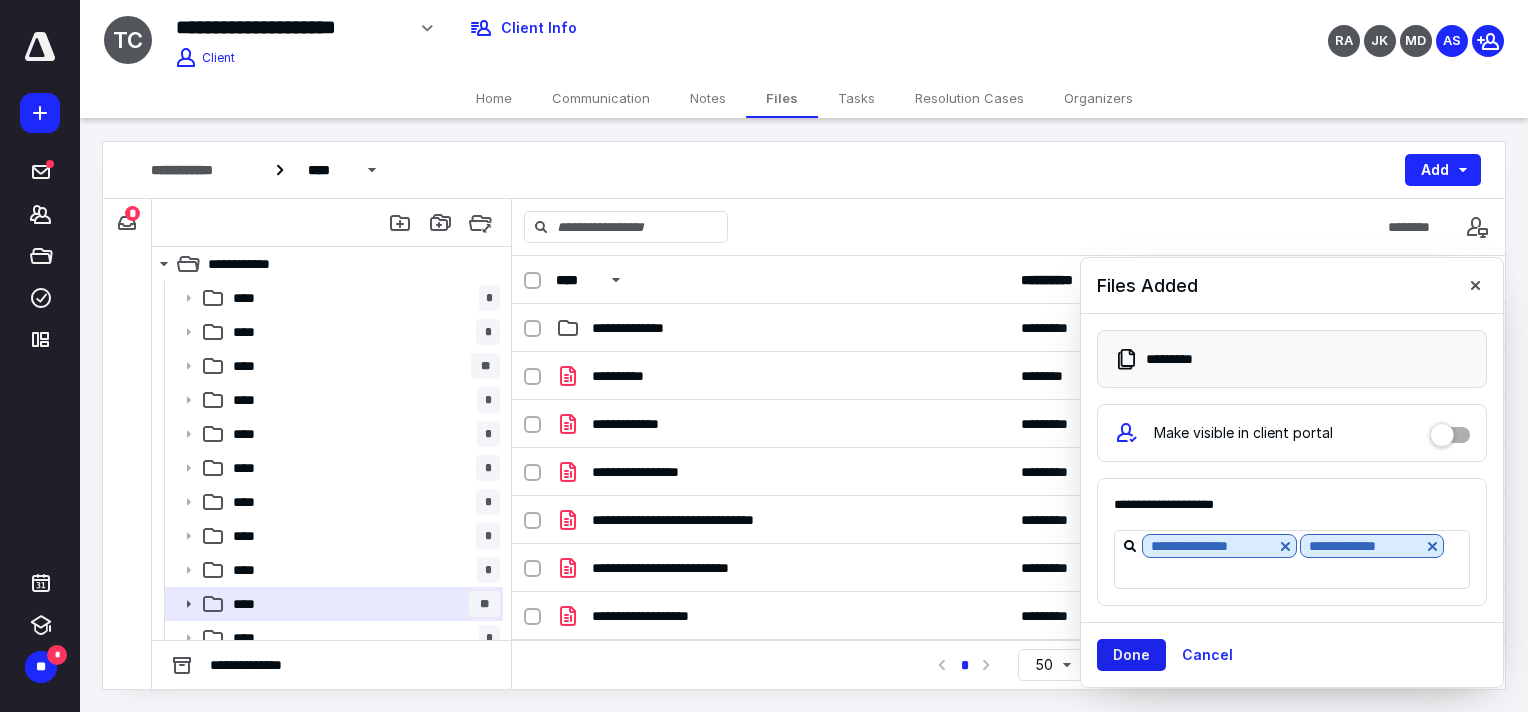 click on "Done" at bounding box center [1131, 655] 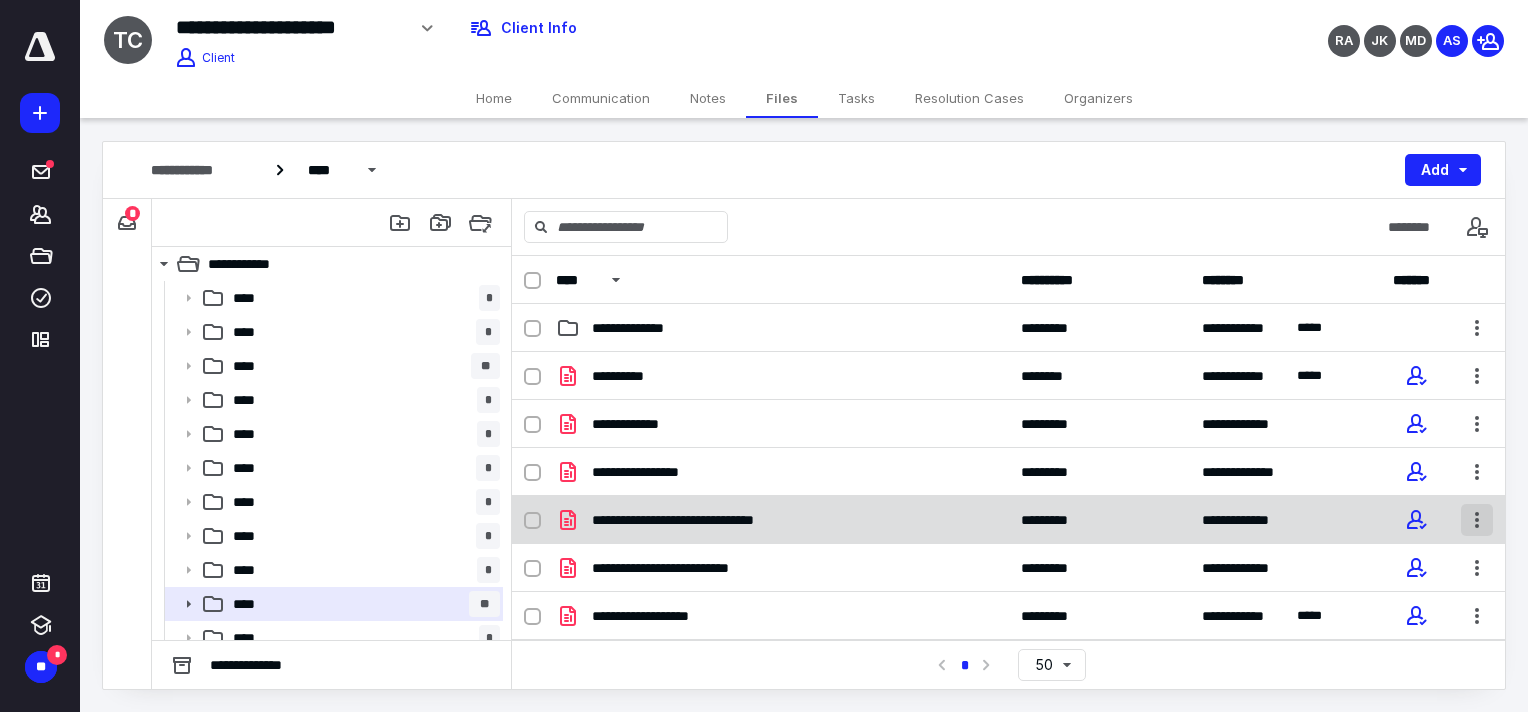 click at bounding box center [1477, 520] 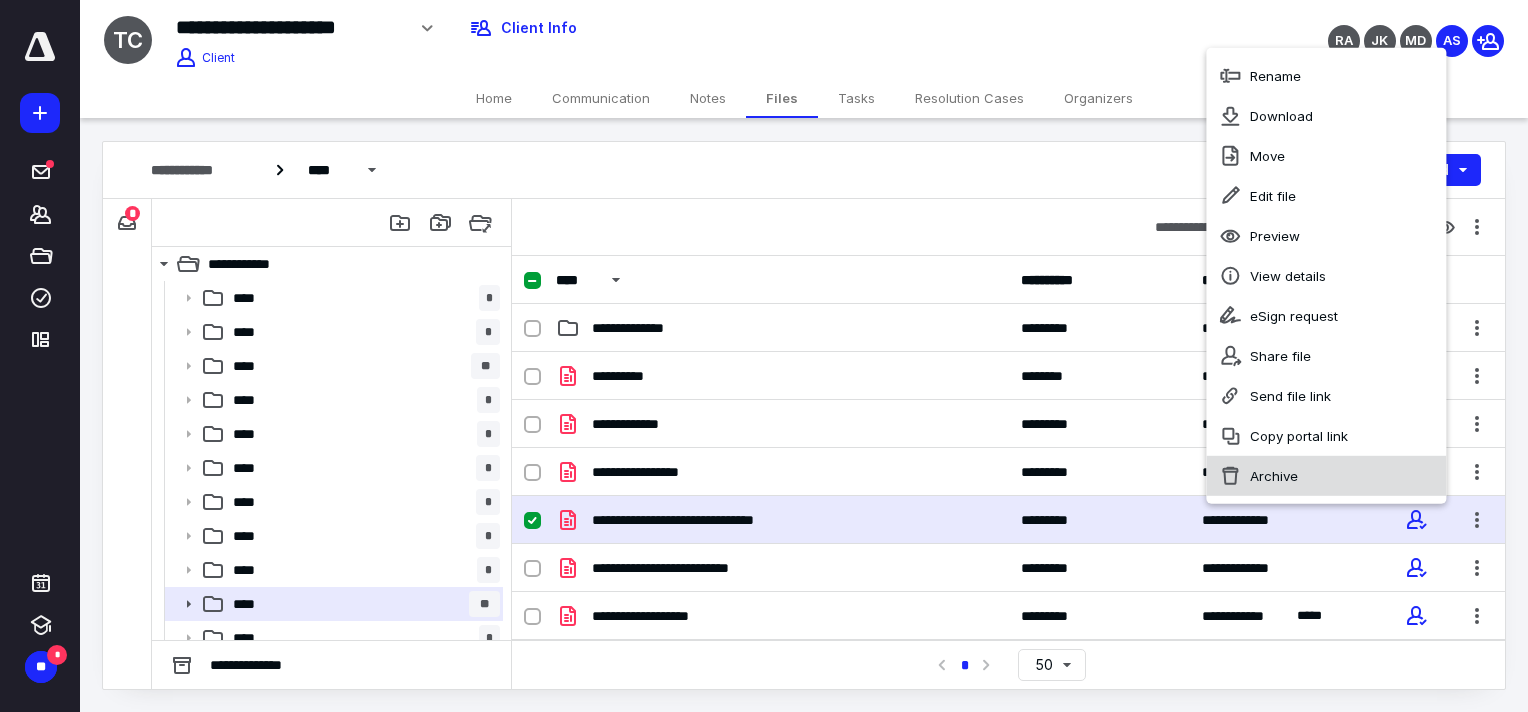 click on "Archive" at bounding box center (1326, 476) 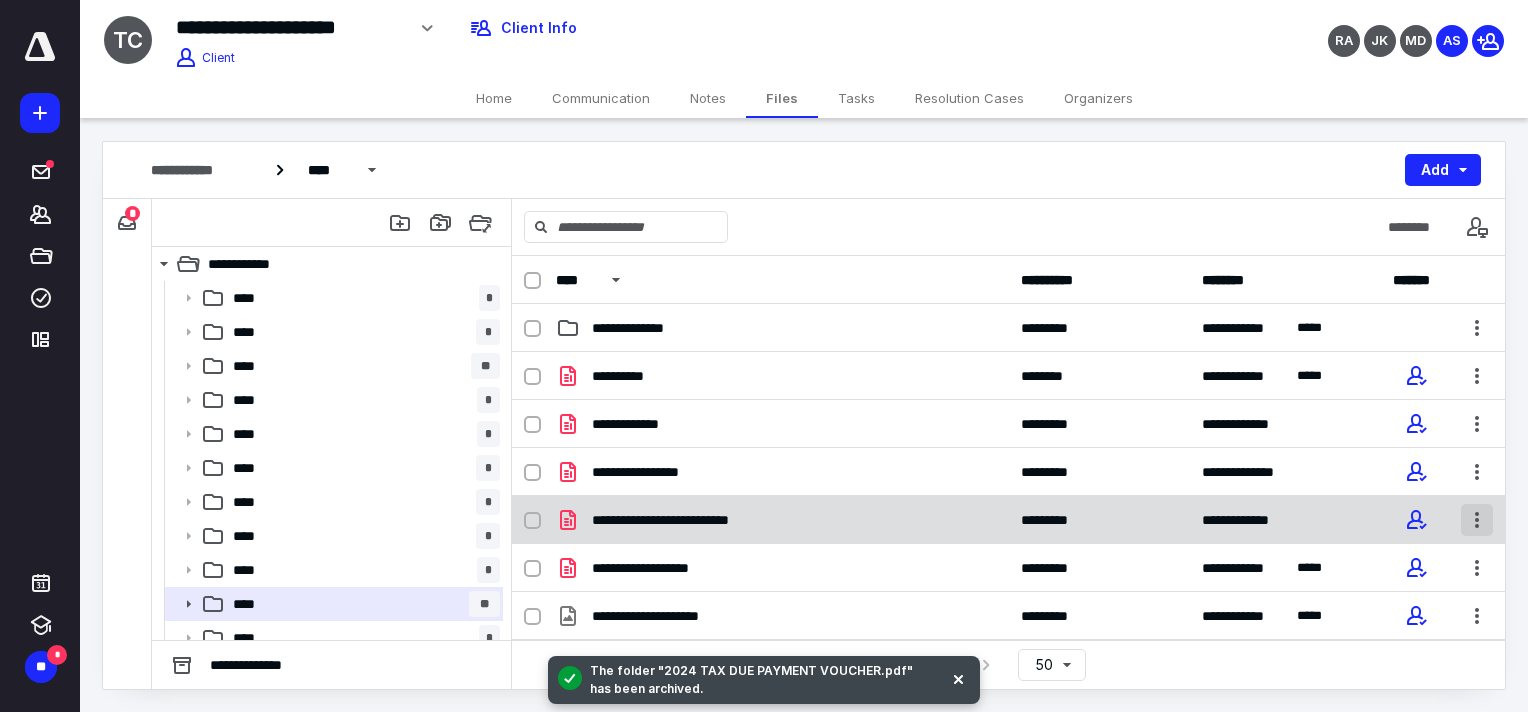click at bounding box center (1477, 520) 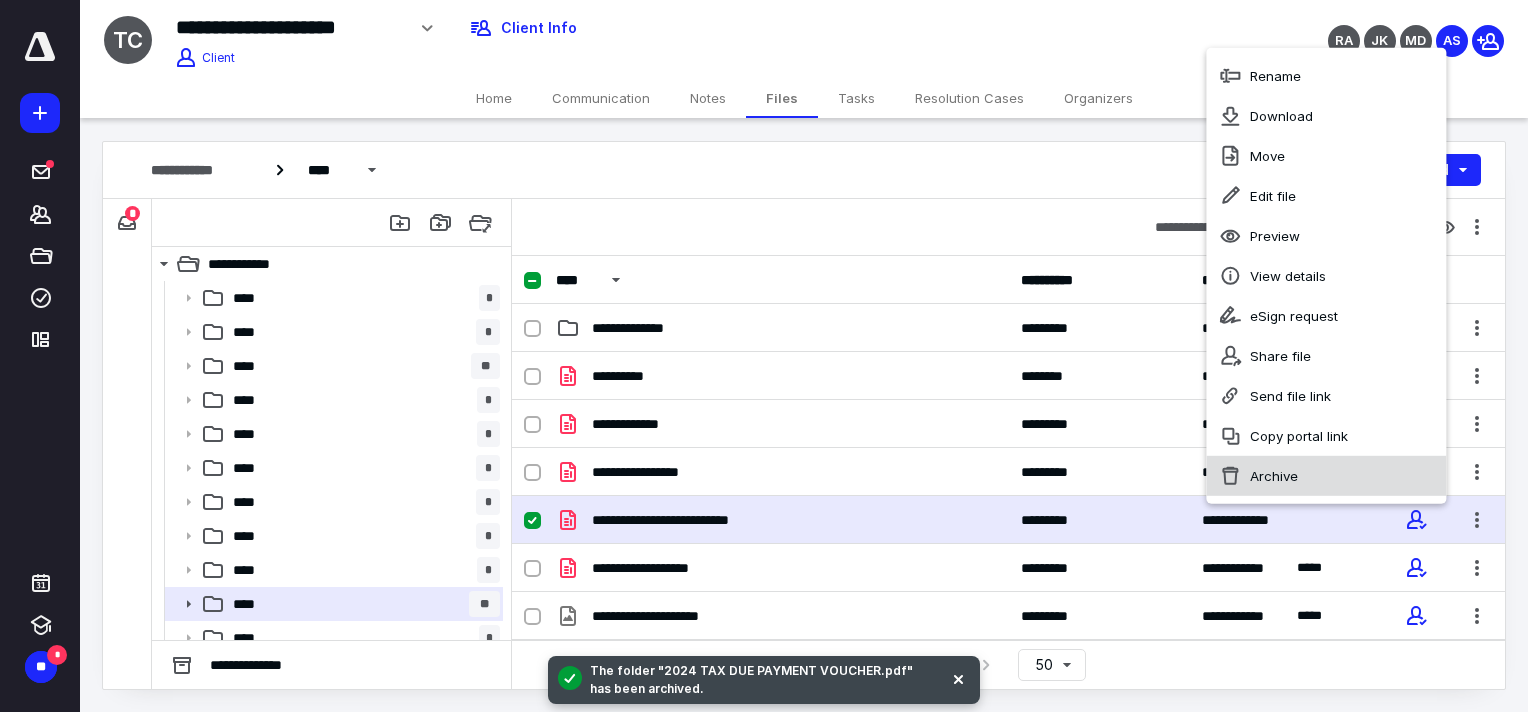click on "Archive" at bounding box center [1326, 476] 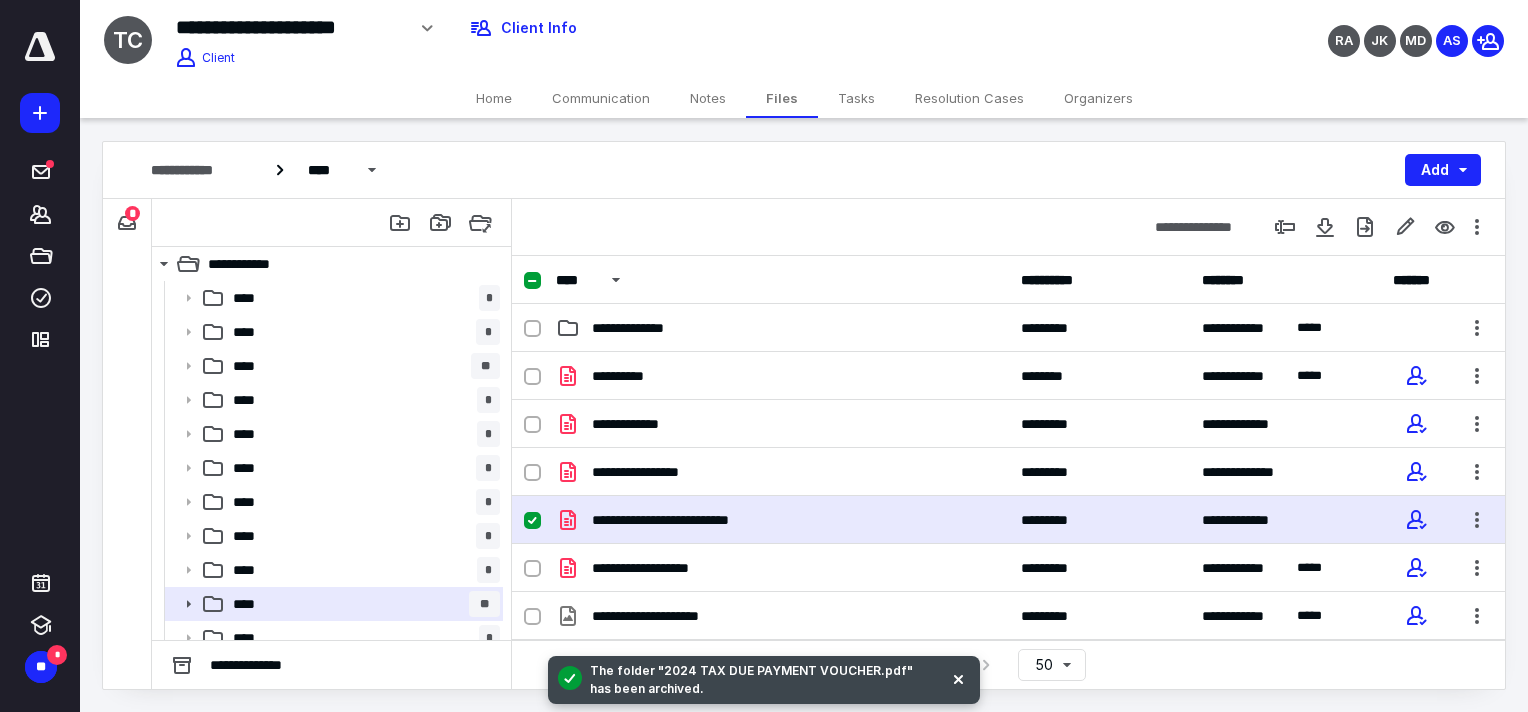 checkbox on "false" 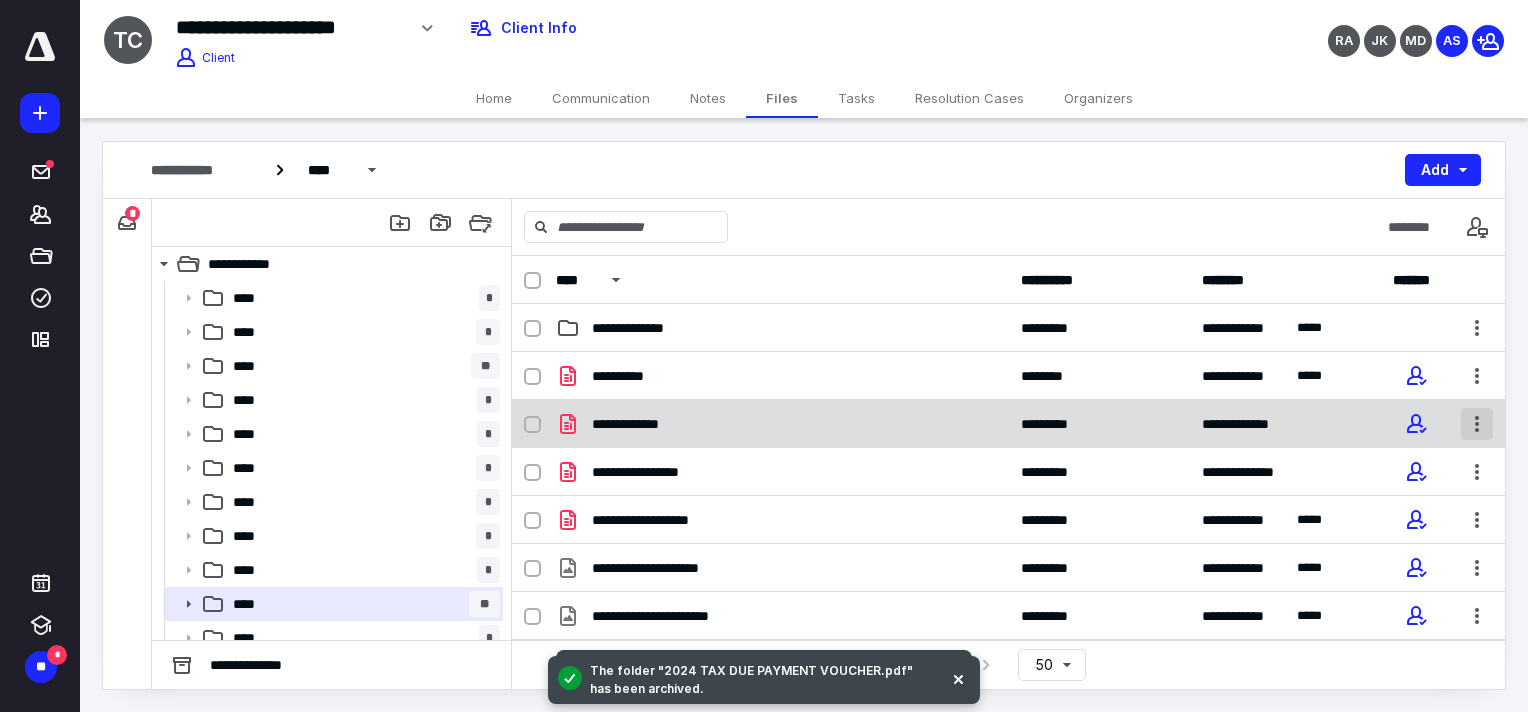 click at bounding box center [1477, 424] 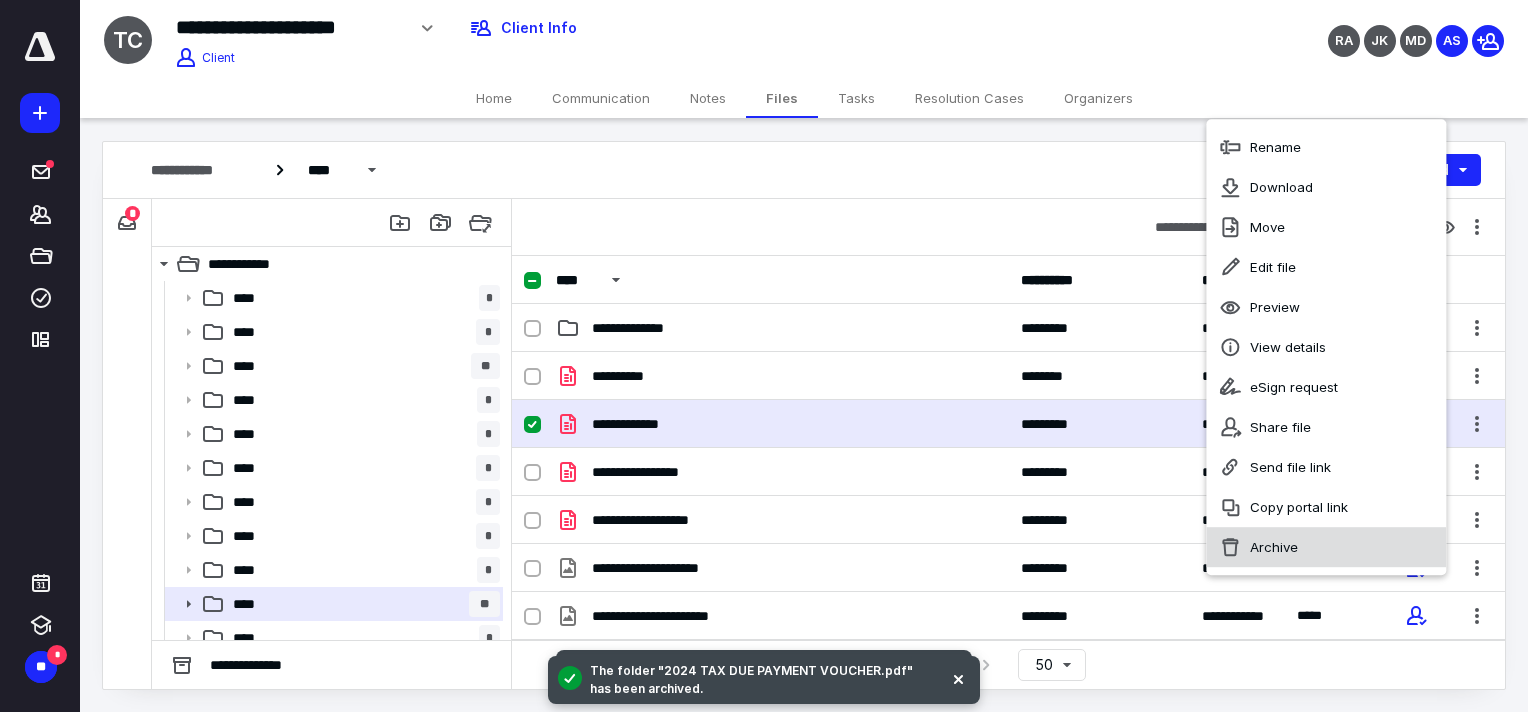 click on "Archive" at bounding box center (1326, 547) 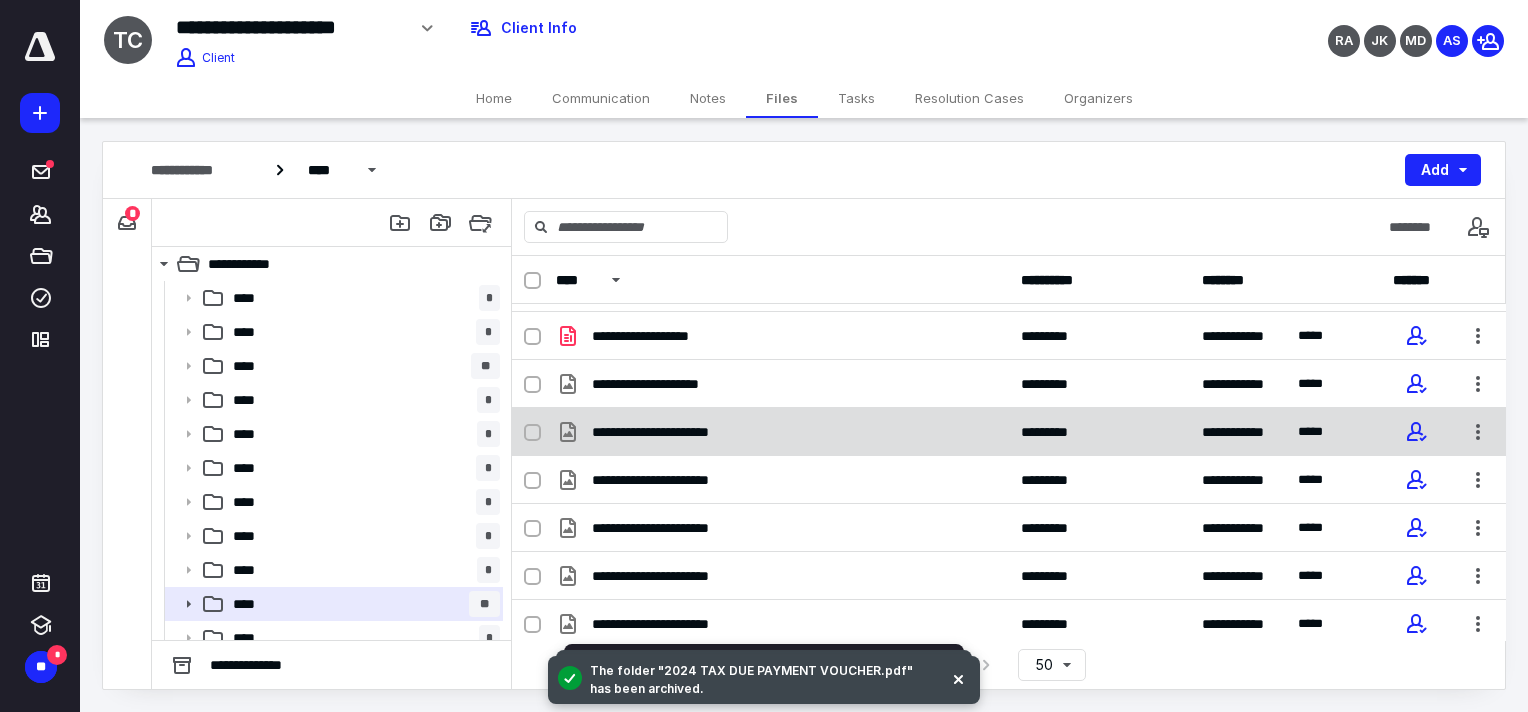 scroll, scrollTop: 200, scrollLeft: 0, axis: vertical 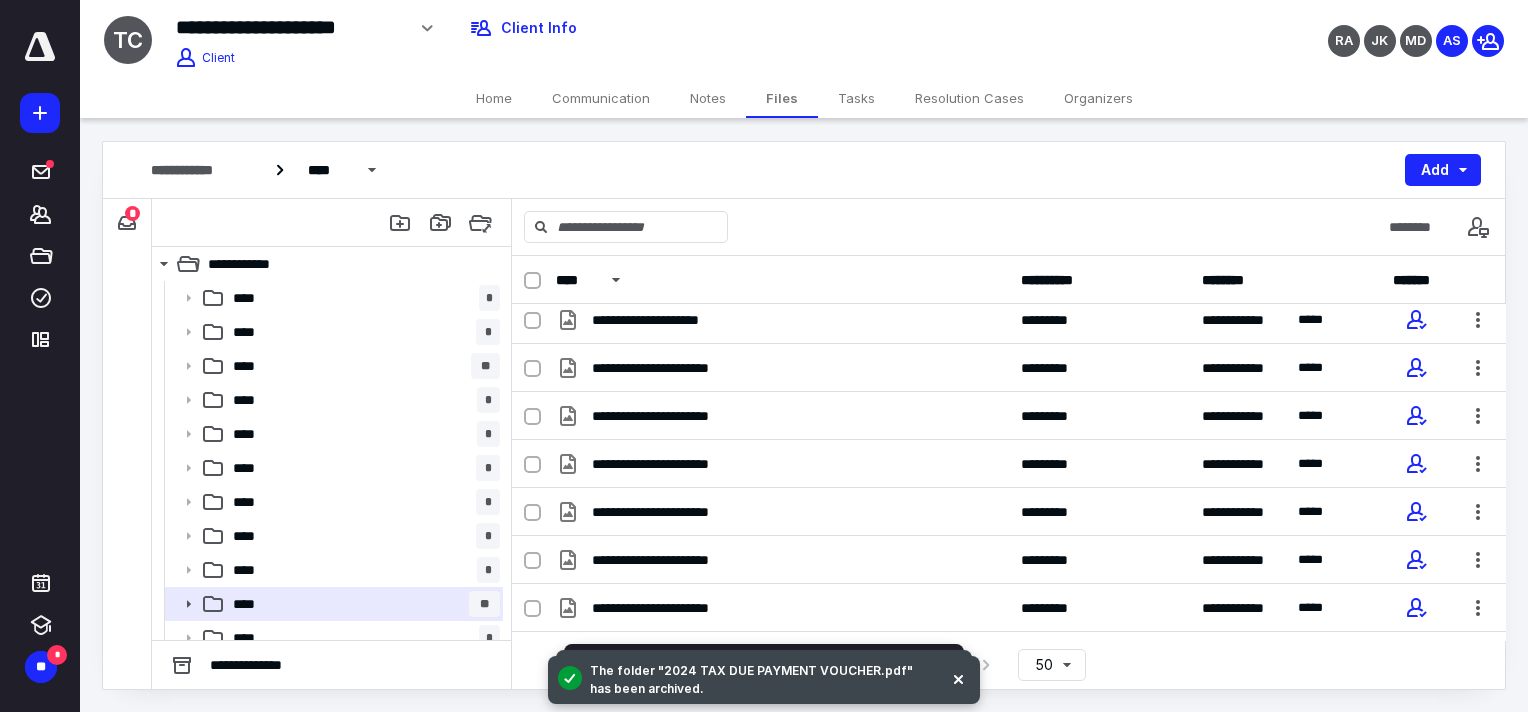 click on "Tasks" at bounding box center [856, 98] 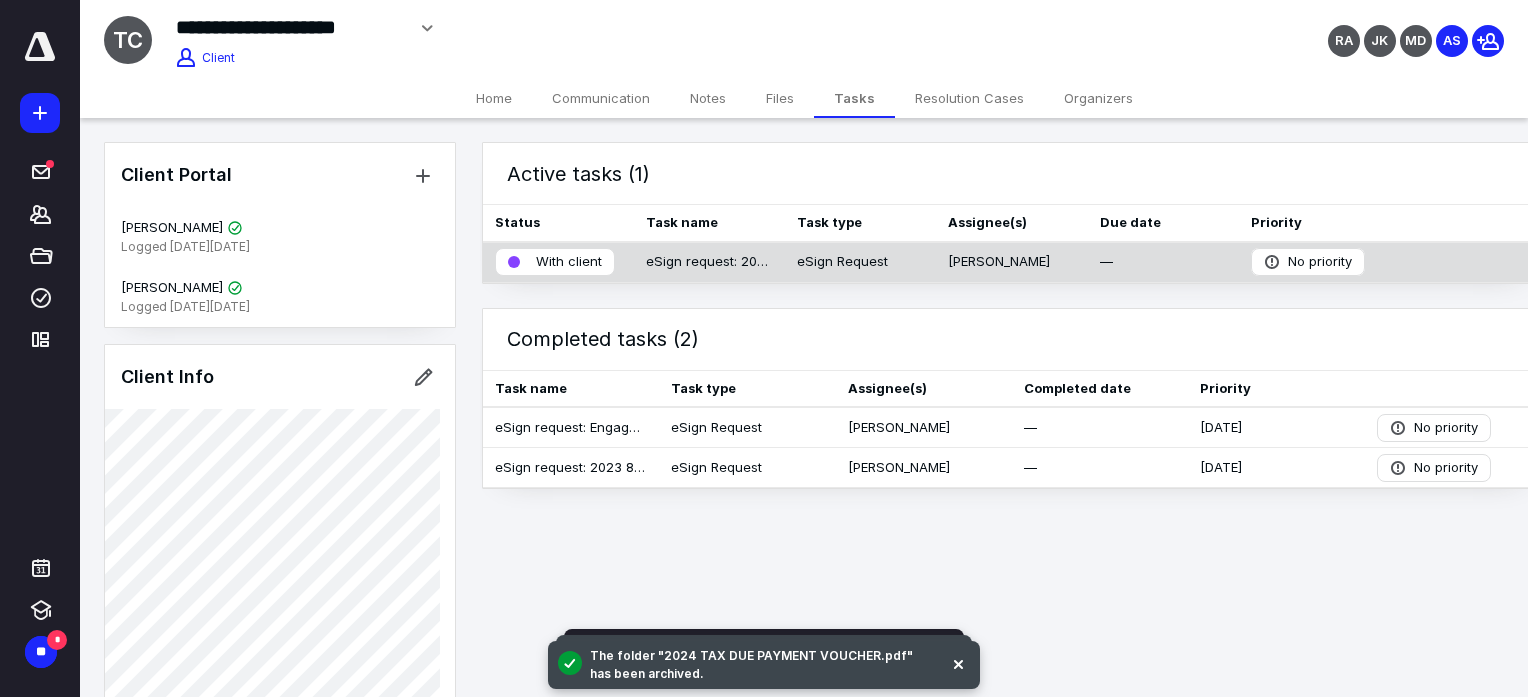 click on "With client" at bounding box center [569, 262] 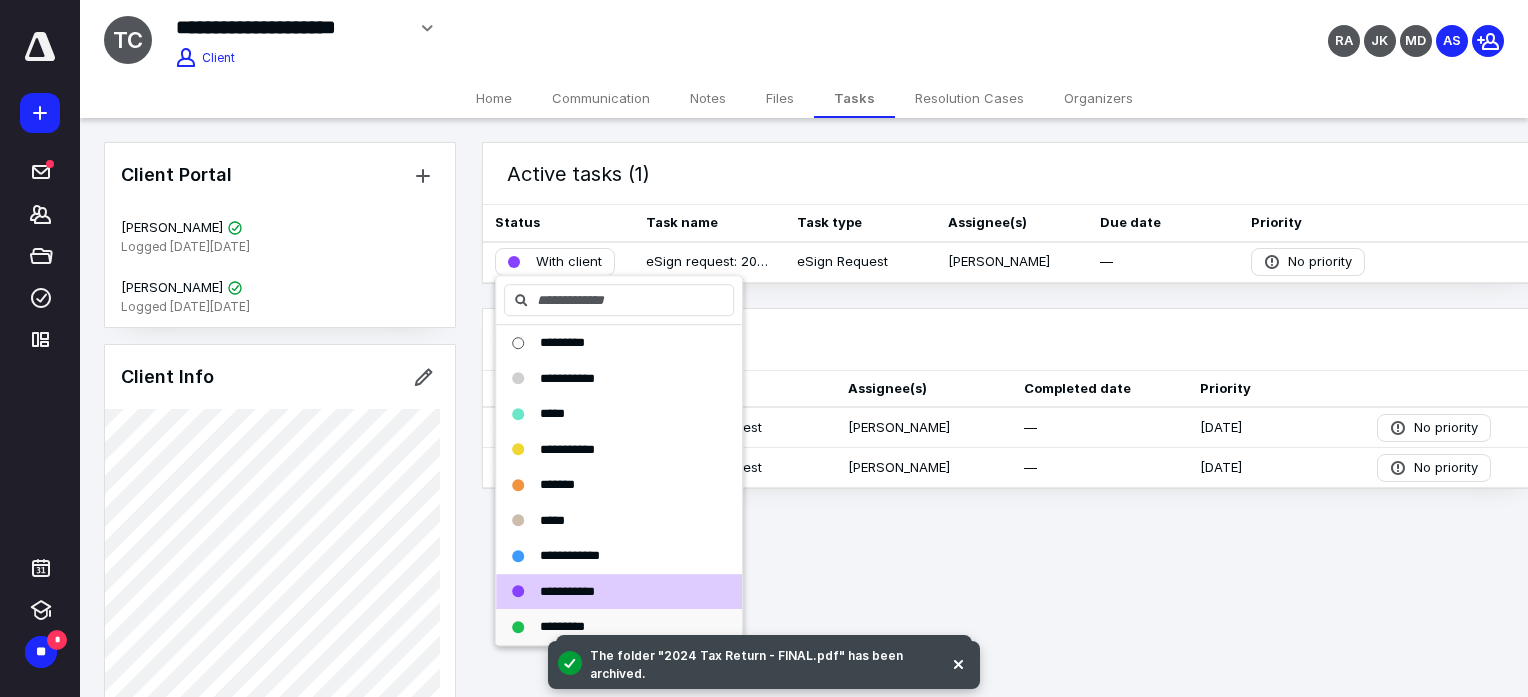 click on "*********" at bounding box center [607, 627] 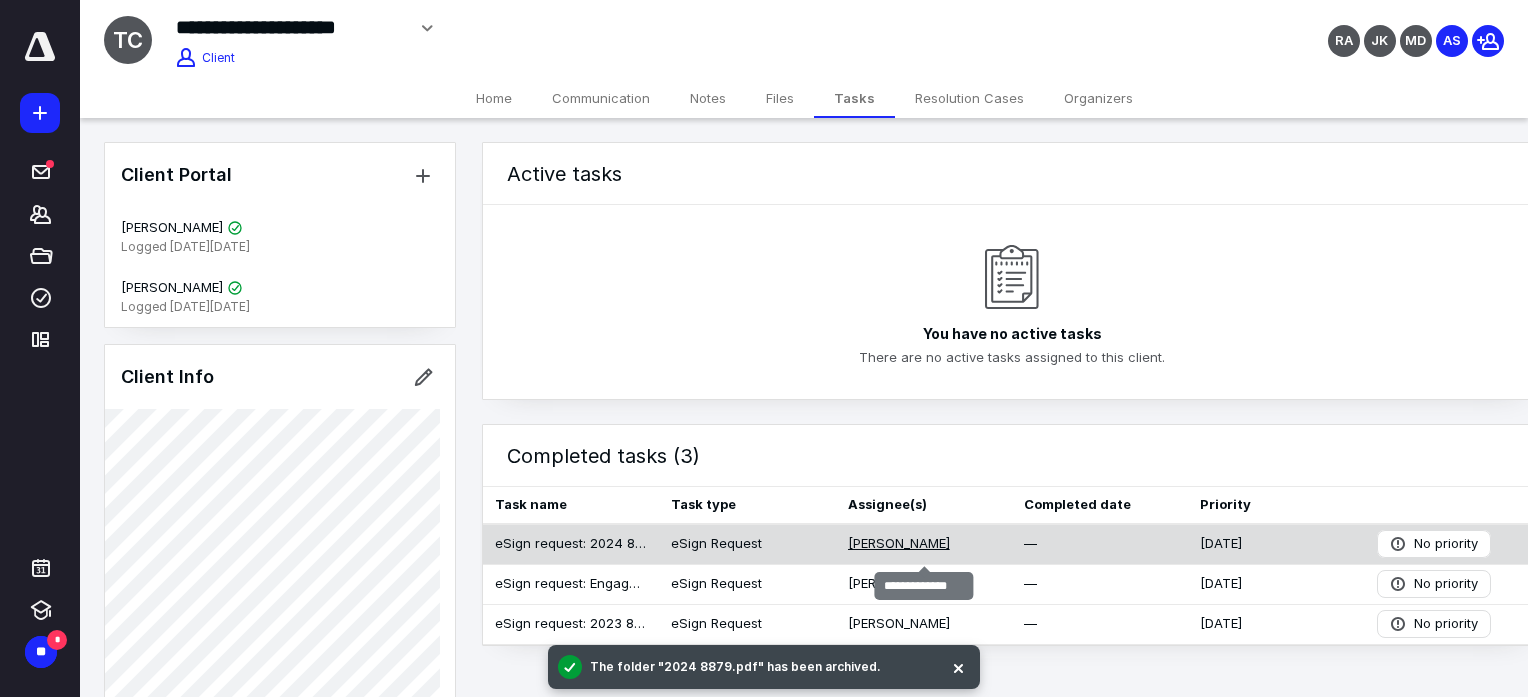 click on "[PERSON_NAME]" at bounding box center (899, 544) 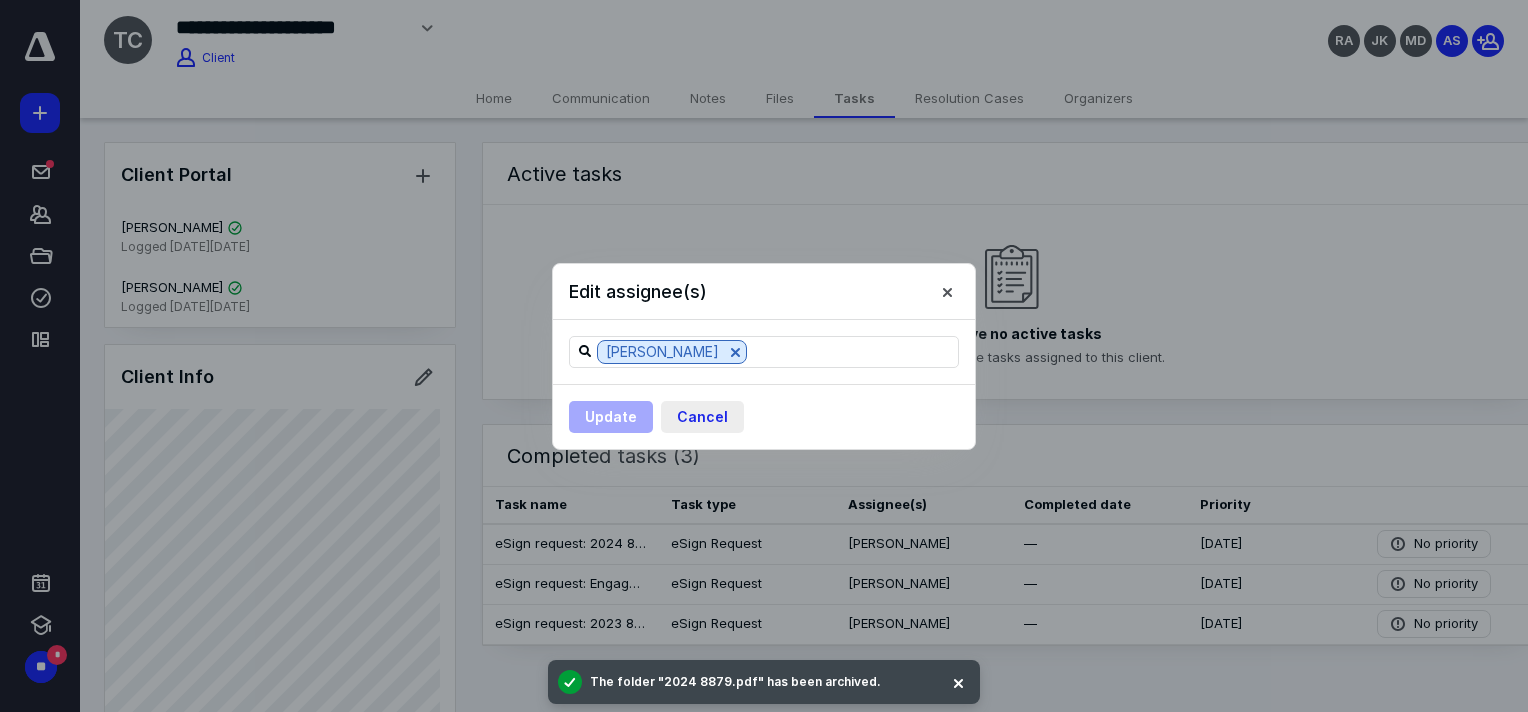 click on "Cancel" at bounding box center [702, 417] 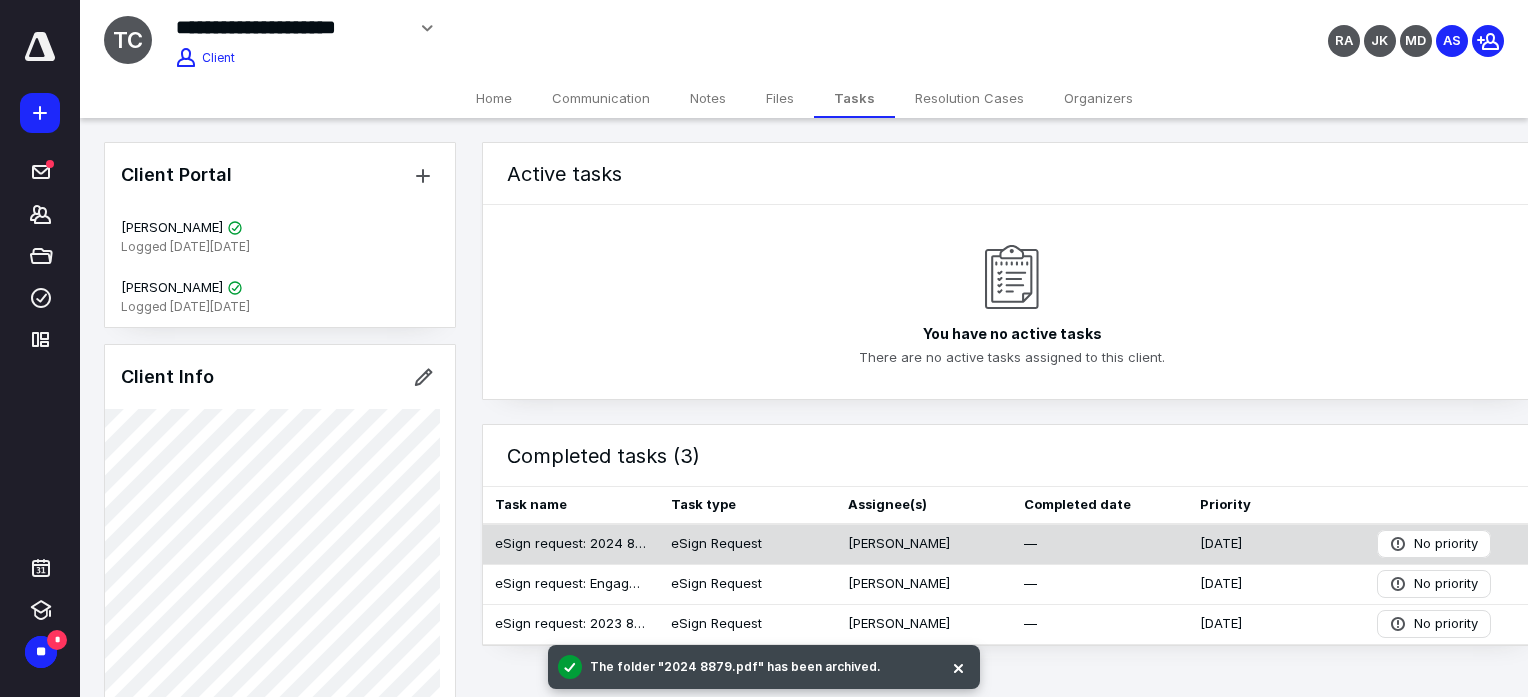 click on "eSign Request" at bounding box center (716, 544) 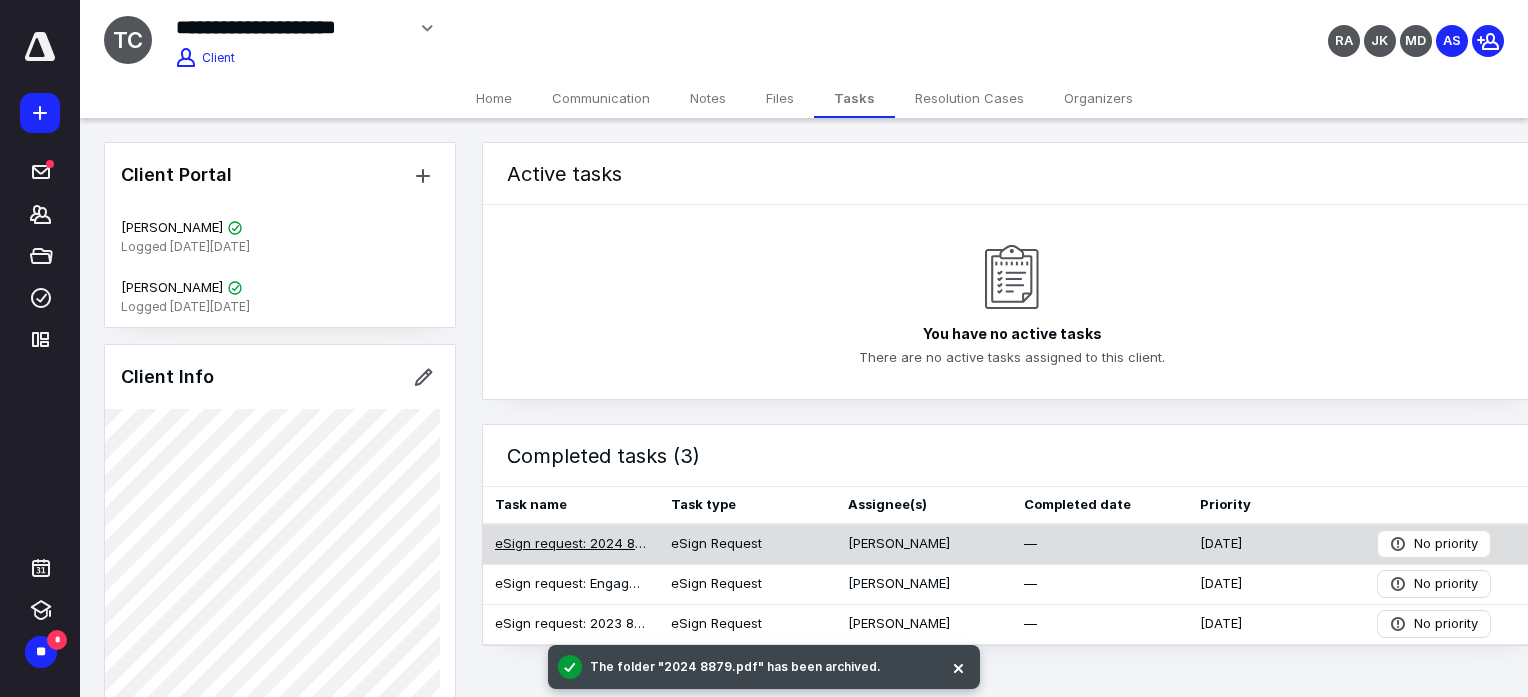 click on "eSign request: 2024 8879.pdf" at bounding box center (571, 544) 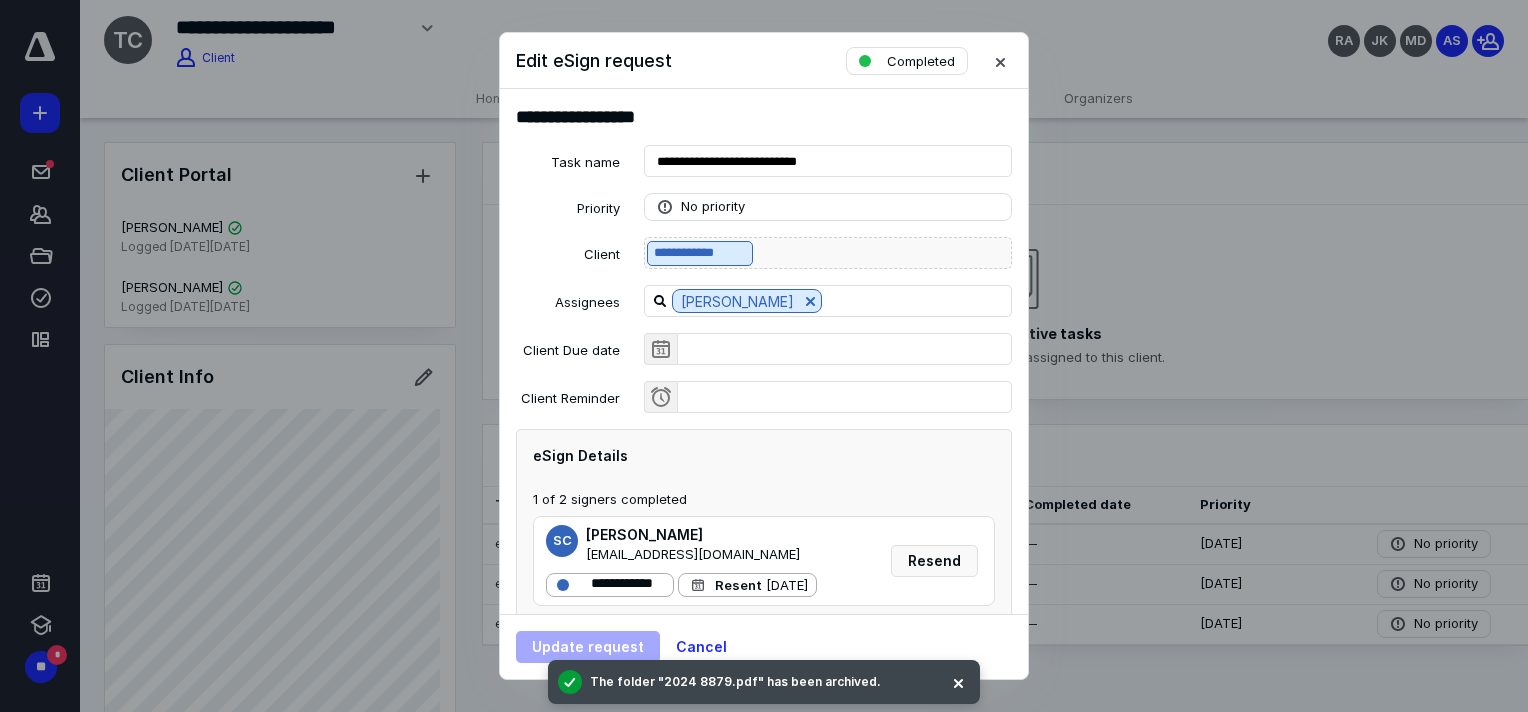 scroll, scrollTop: 124, scrollLeft: 0, axis: vertical 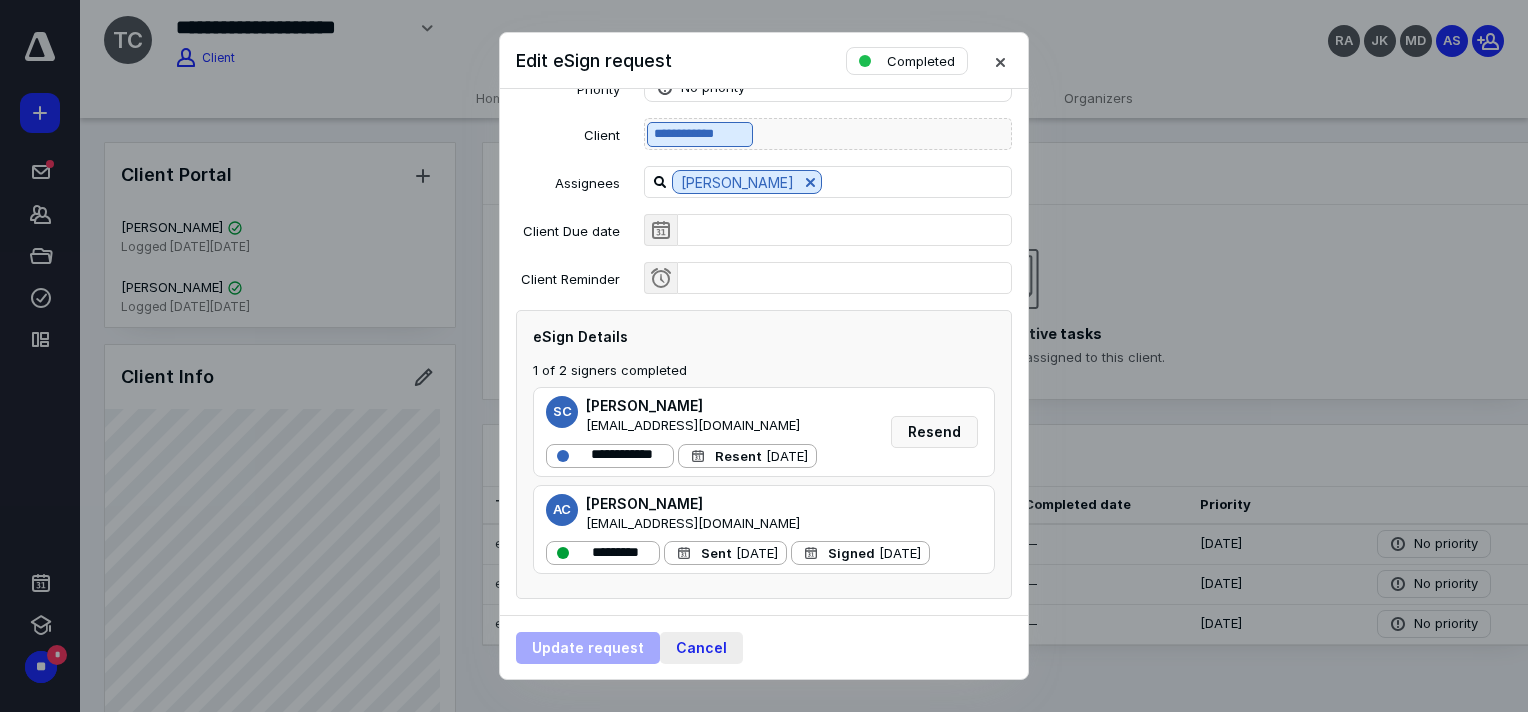 click on "Cancel" at bounding box center [701, 648] 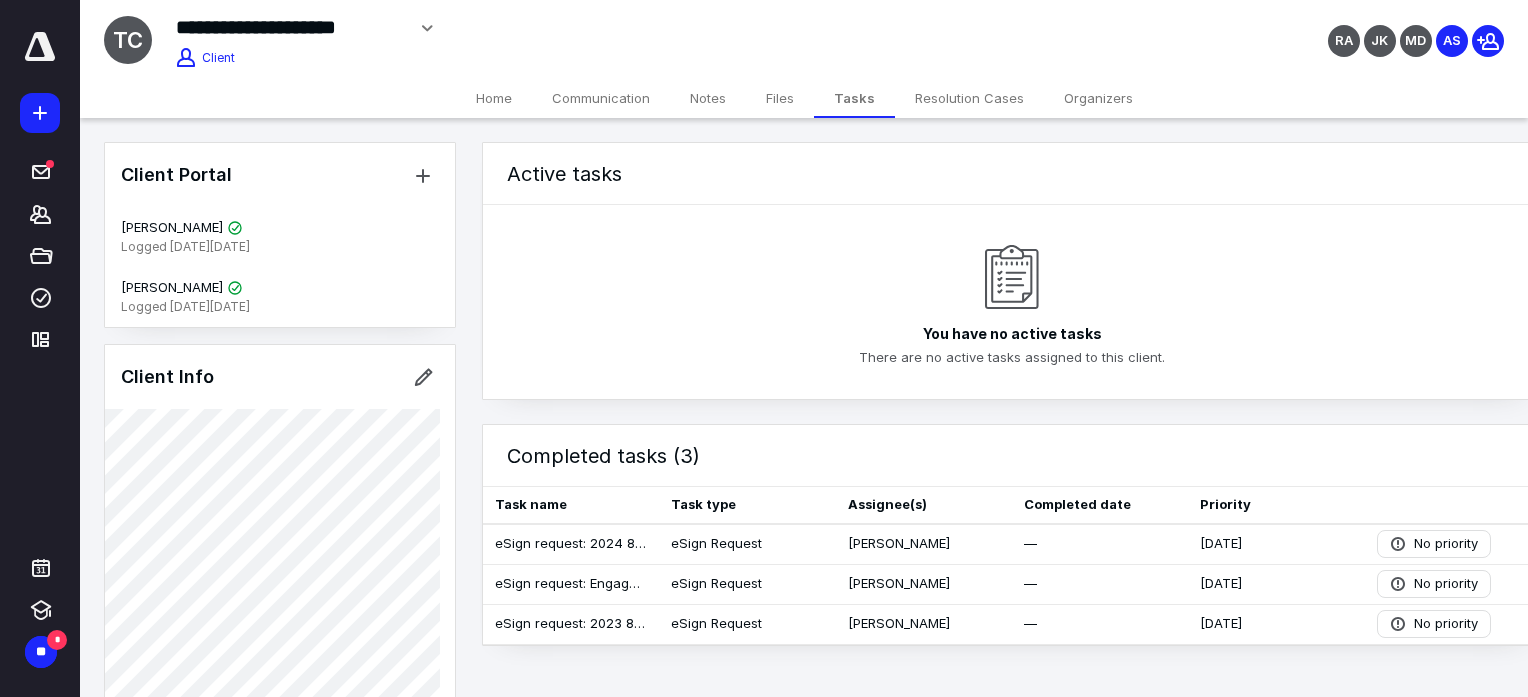 click on "Home" at bounding box center [494, 98] 